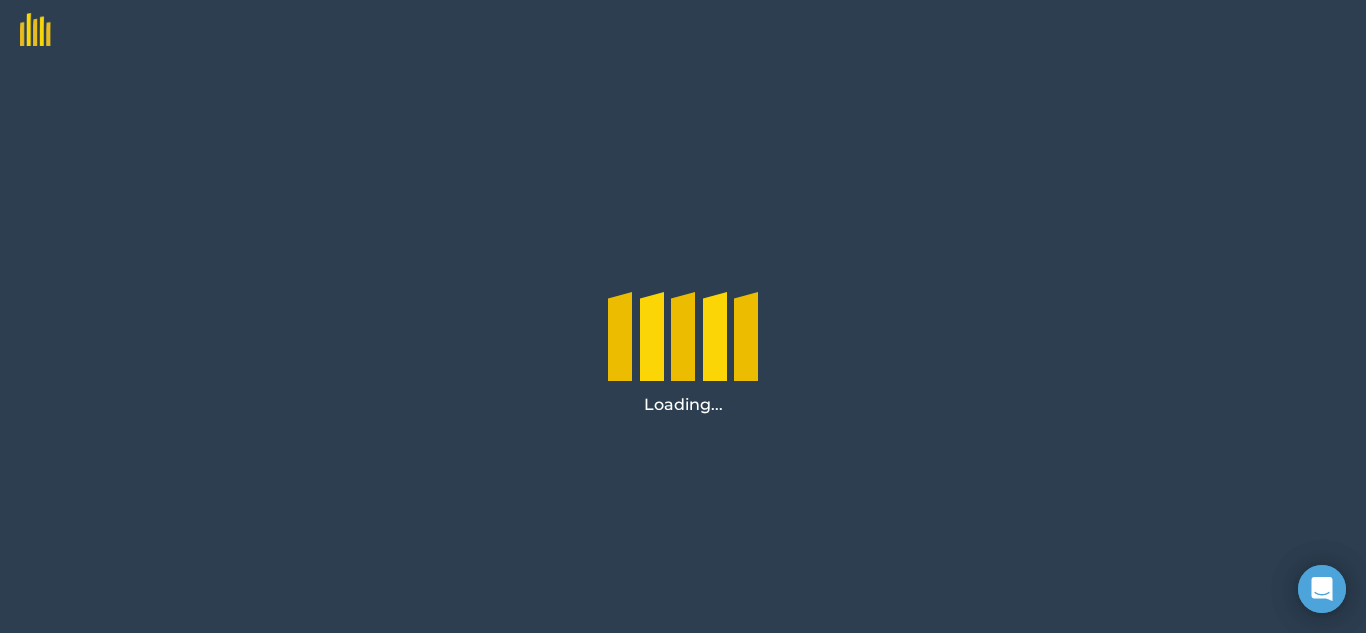 scroll, scrollTop: 0, scrollLeft: 0, axis: both 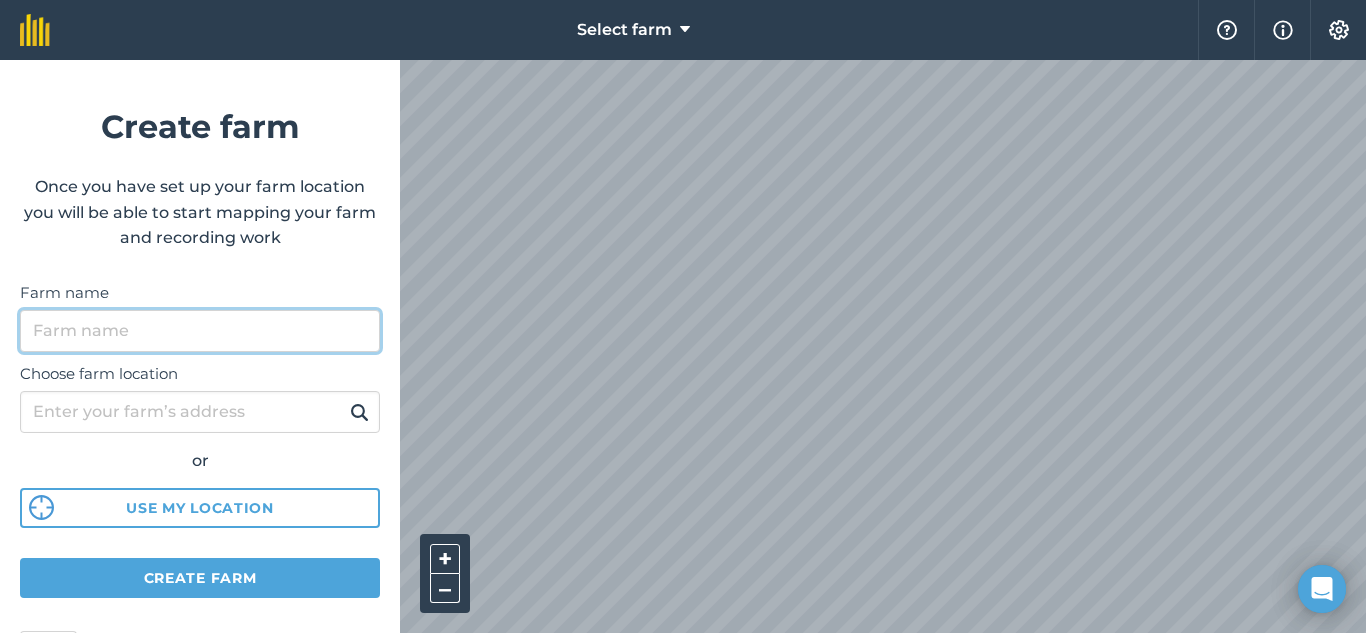 click on "Farm name" at bounding box center (200, 331) 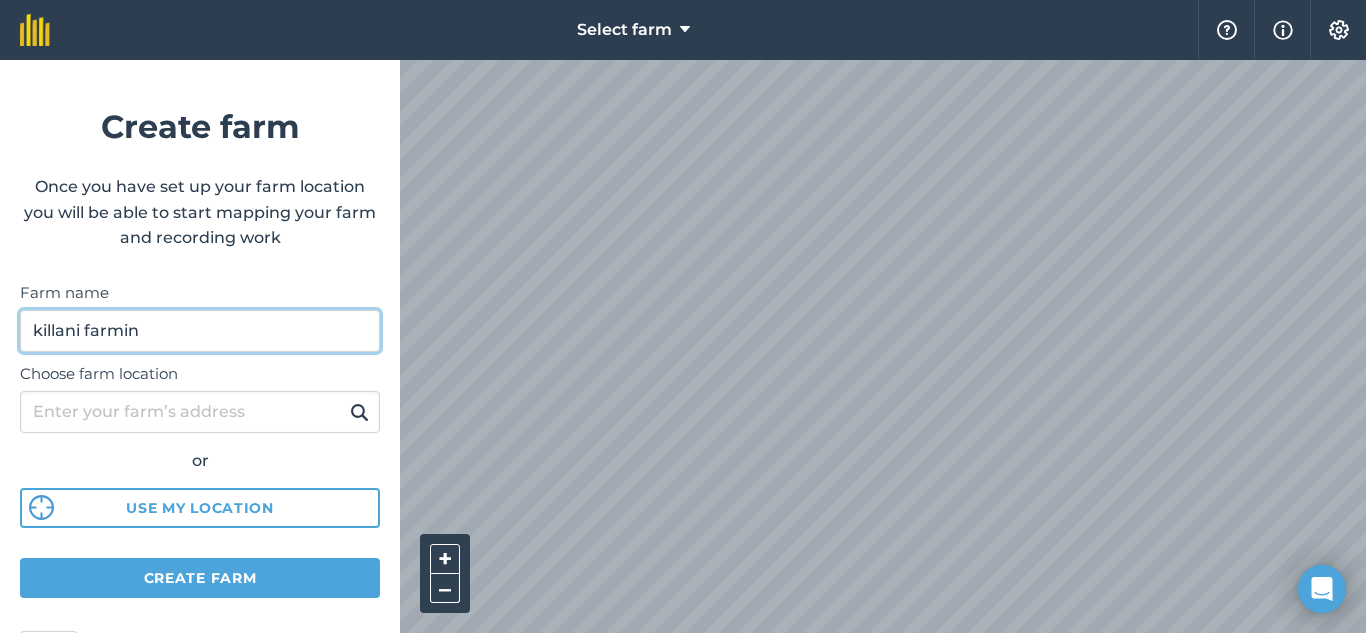 type on "killani farmin" 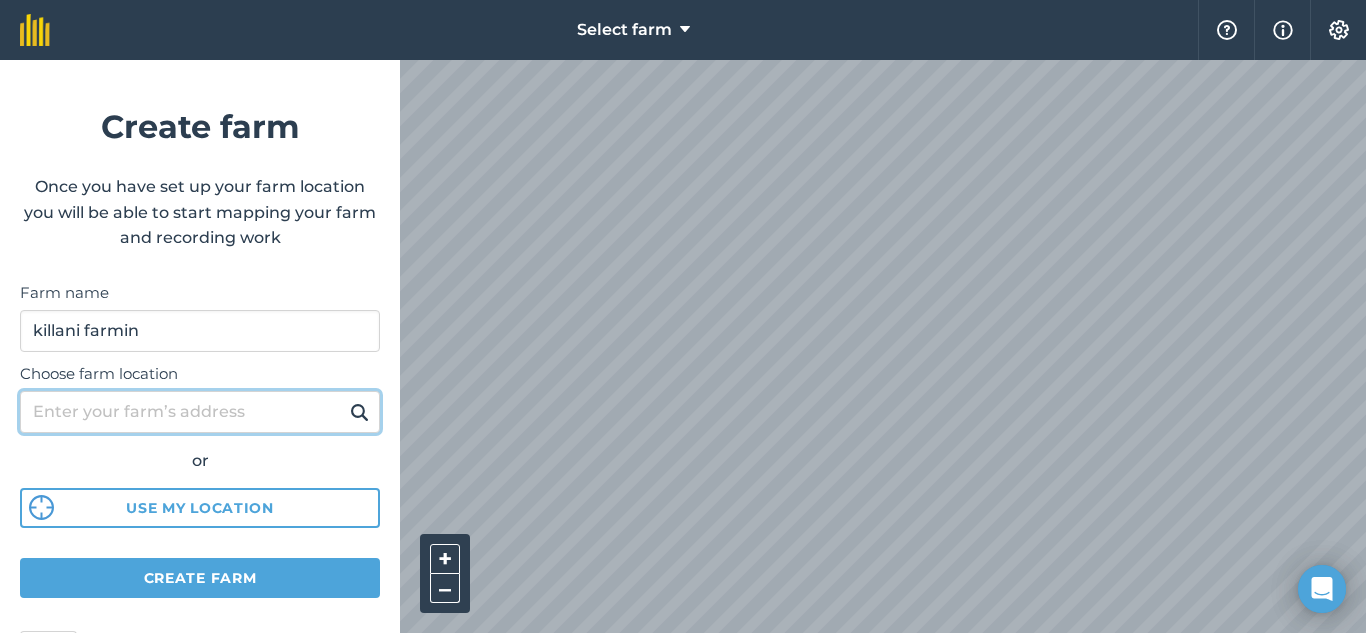click on "Choose farm location" at bounding box center [200, 412] 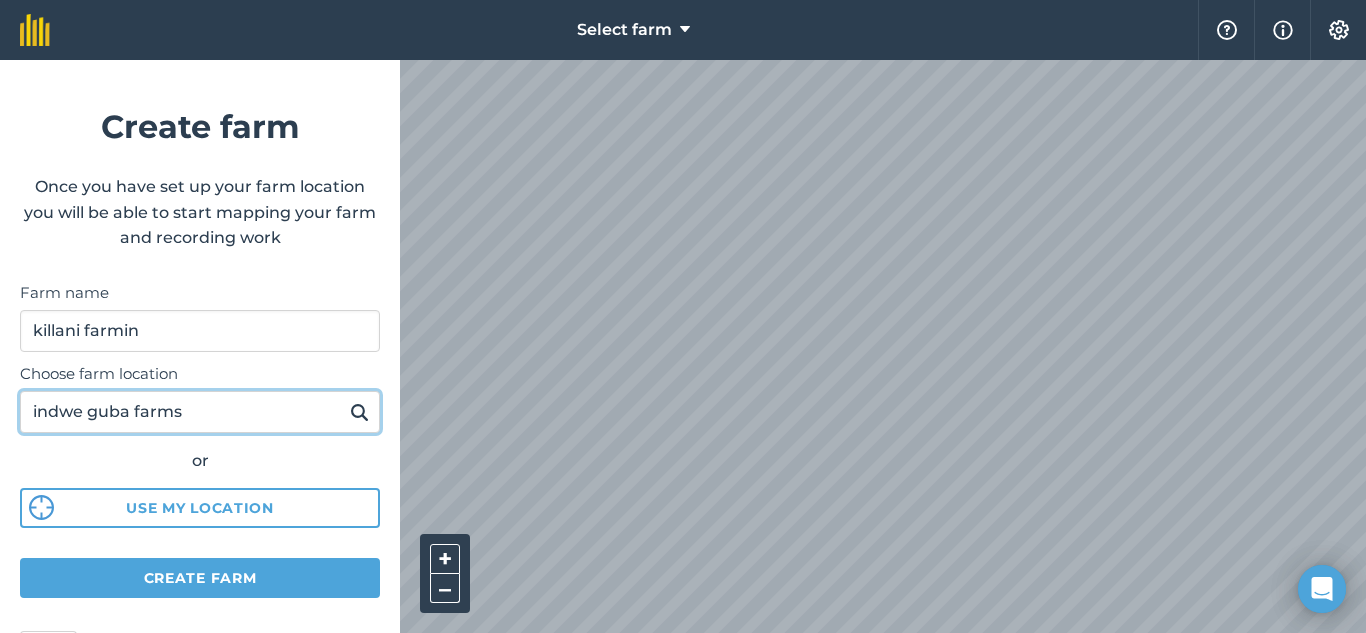 type on "indwe guba farms" 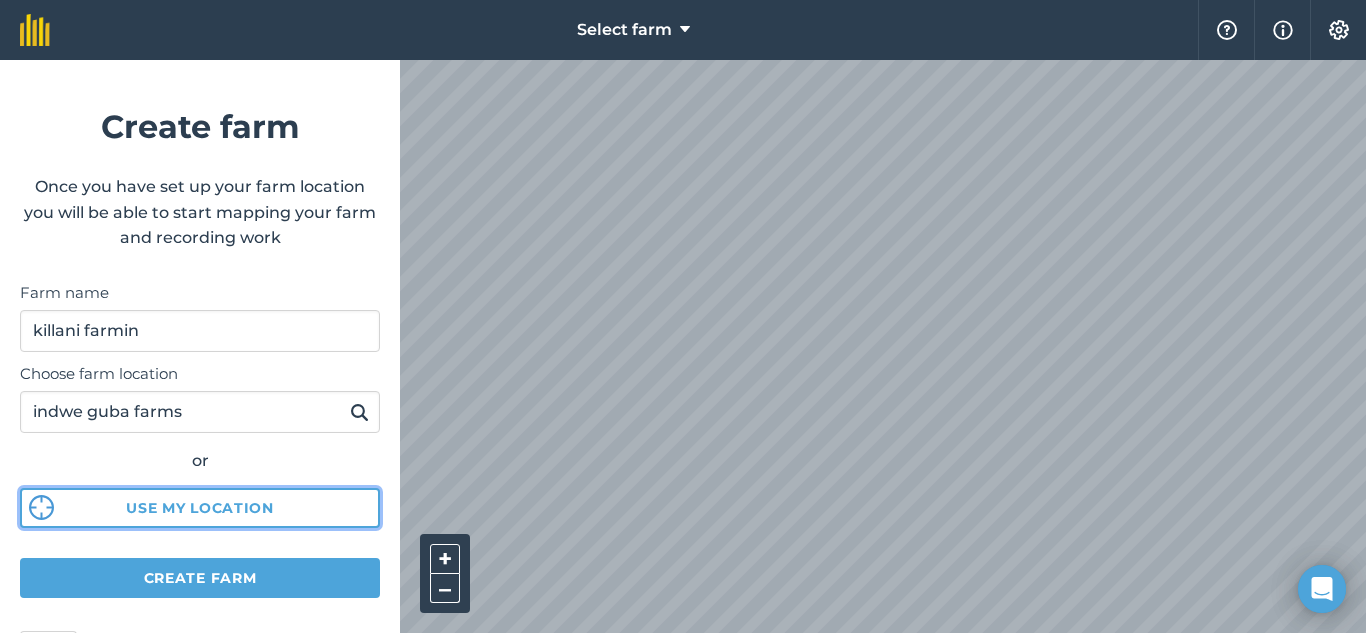 click at bounding box center [41, 507] 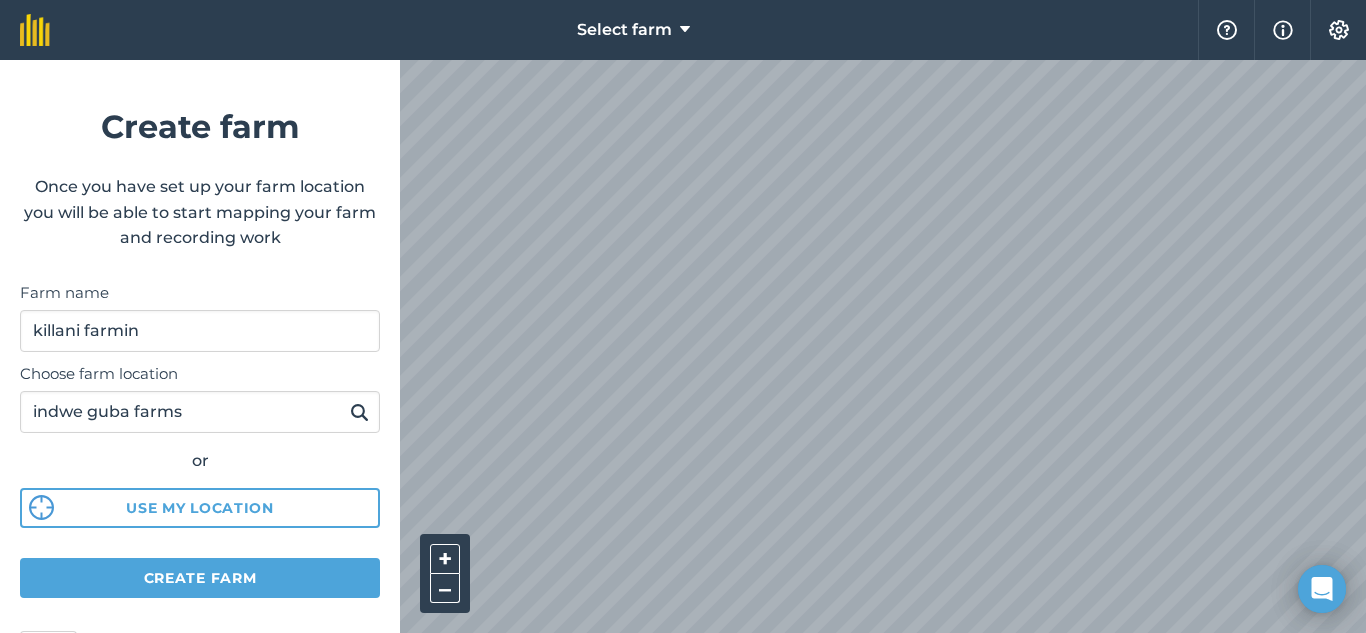 click on "Create farm Once you have set up your farm location you will be able to start mapping your farm and recording work Farm name killani farmin Choose farm location indwe guba farms or   Use my location Create farm Tip After you set up location you can upload your farm boundaries Just go to  Settings > Connections" at bounding box center (200, 346) 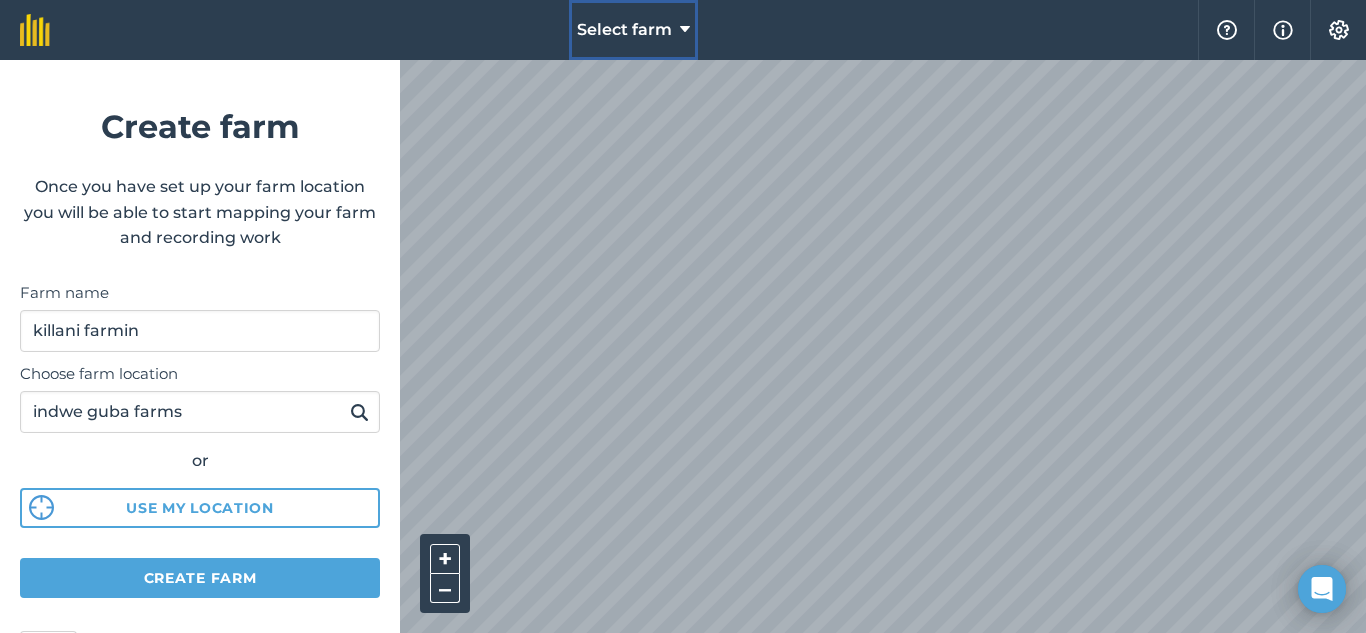 click at bounding box center (685, 30) 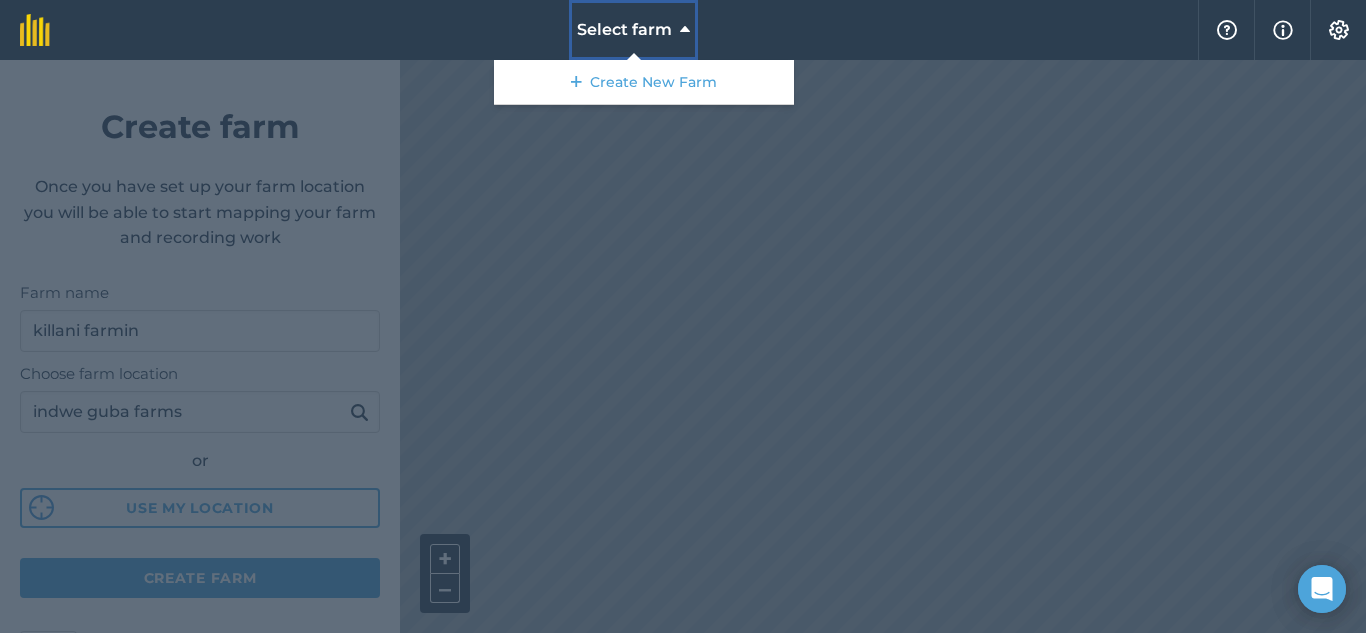 click at bounding box center [685, 30] 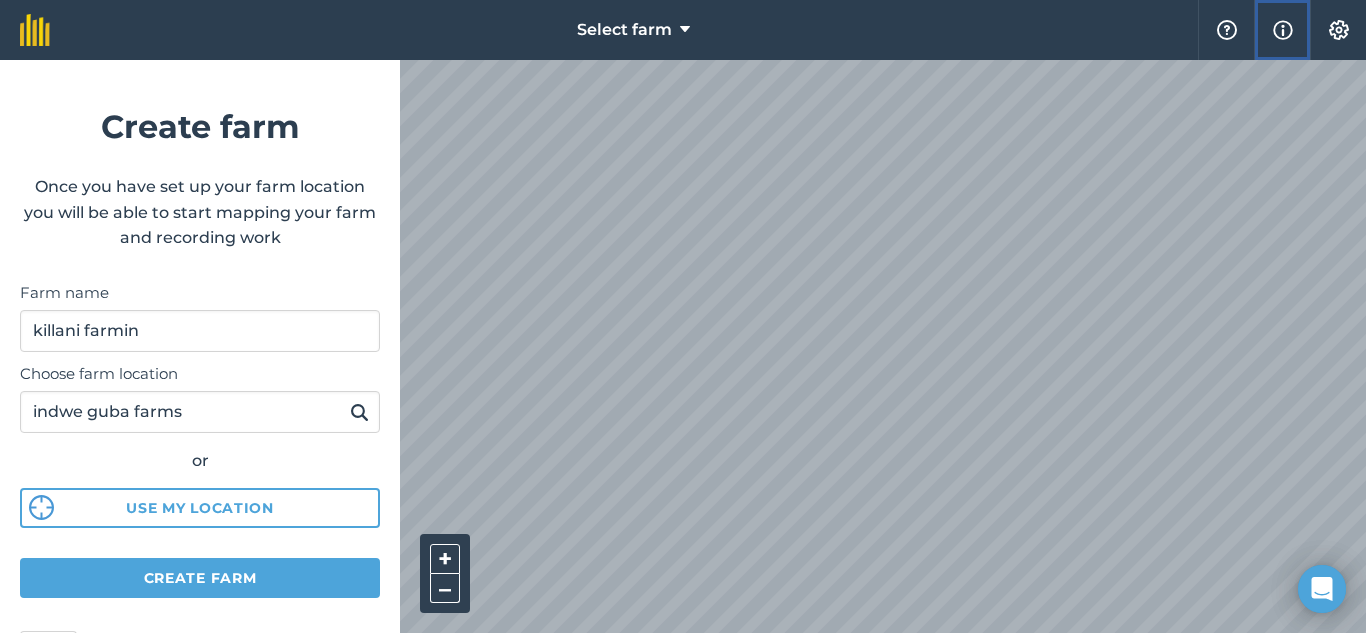 click at bounding box center [1283, 30] 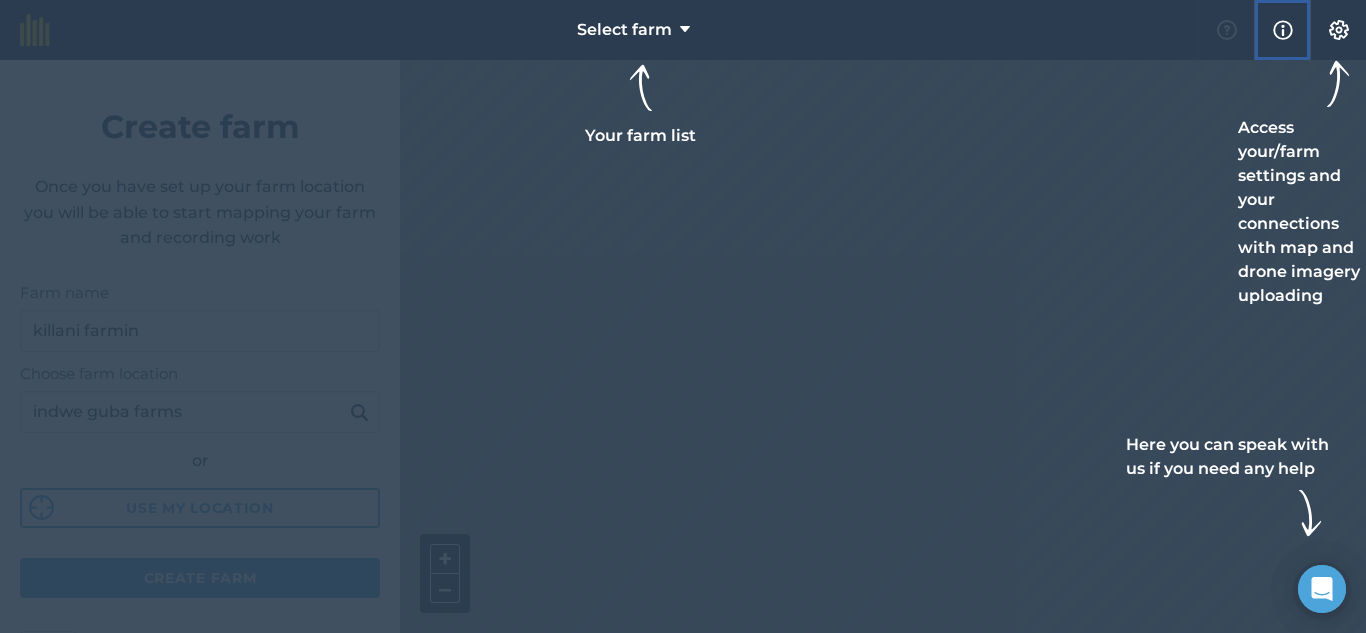 click at bounding box center (1283, 30) 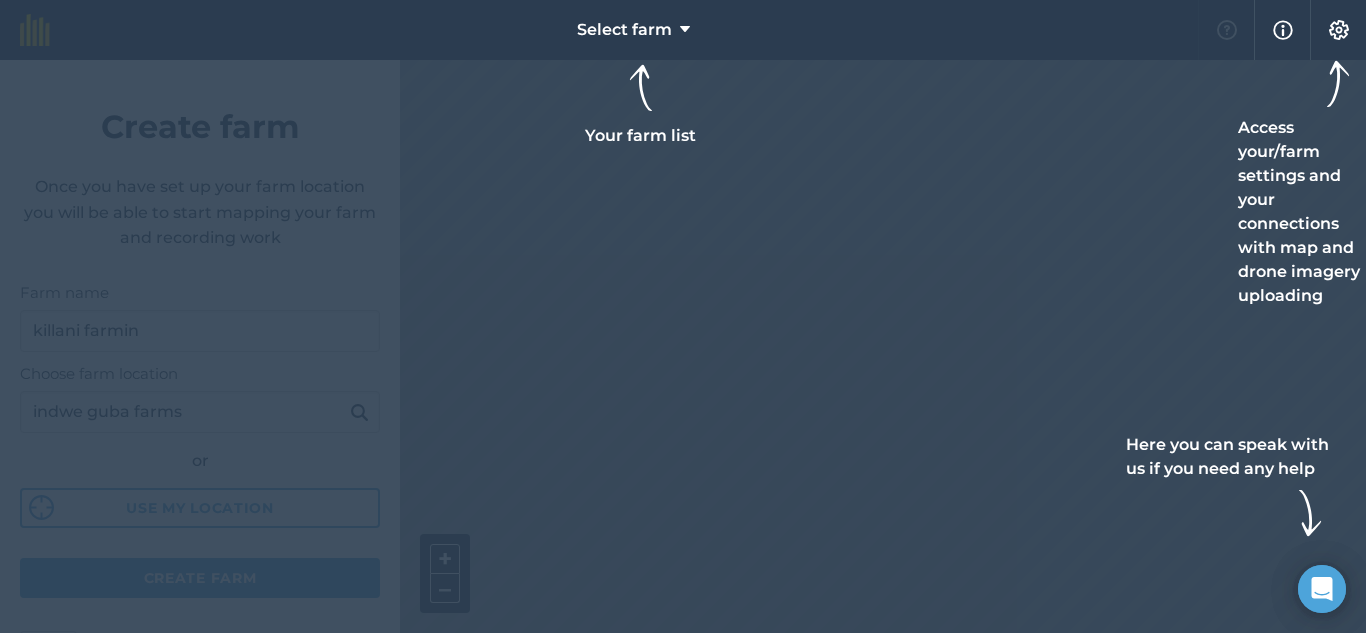 click on "Your farm list" at bounding box center (640, 106) 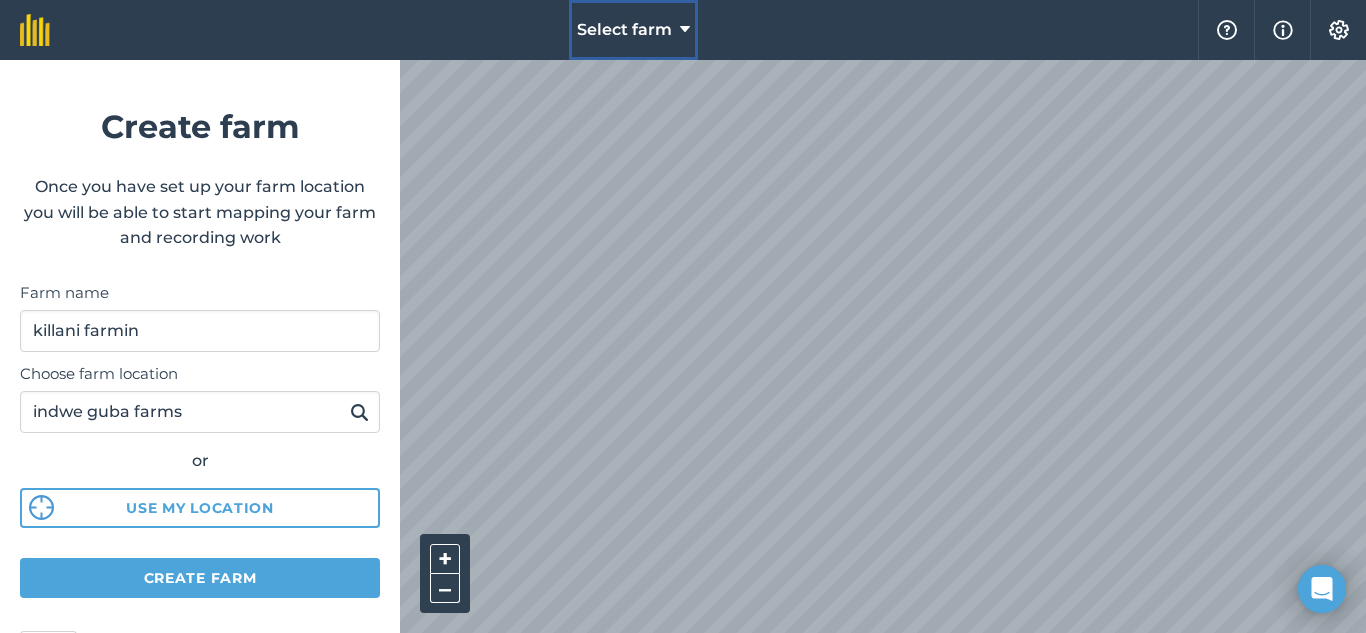 click at bounding box center [685, 30] 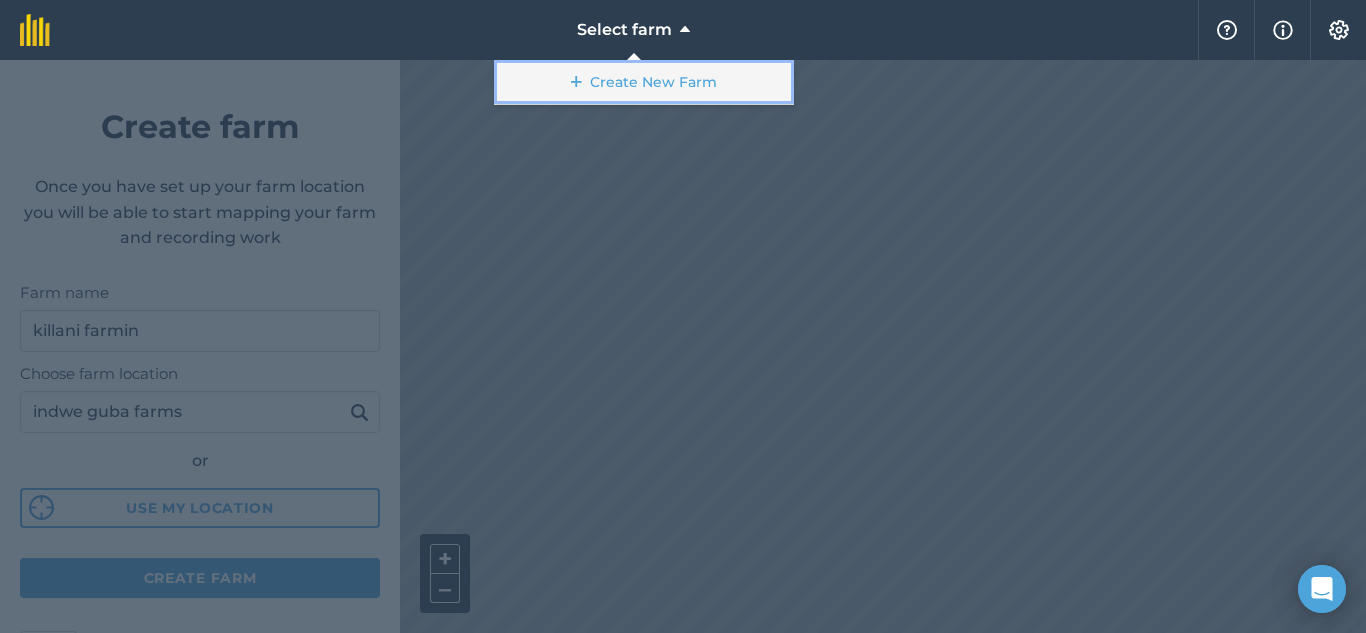click at bounding box center [576, 82] 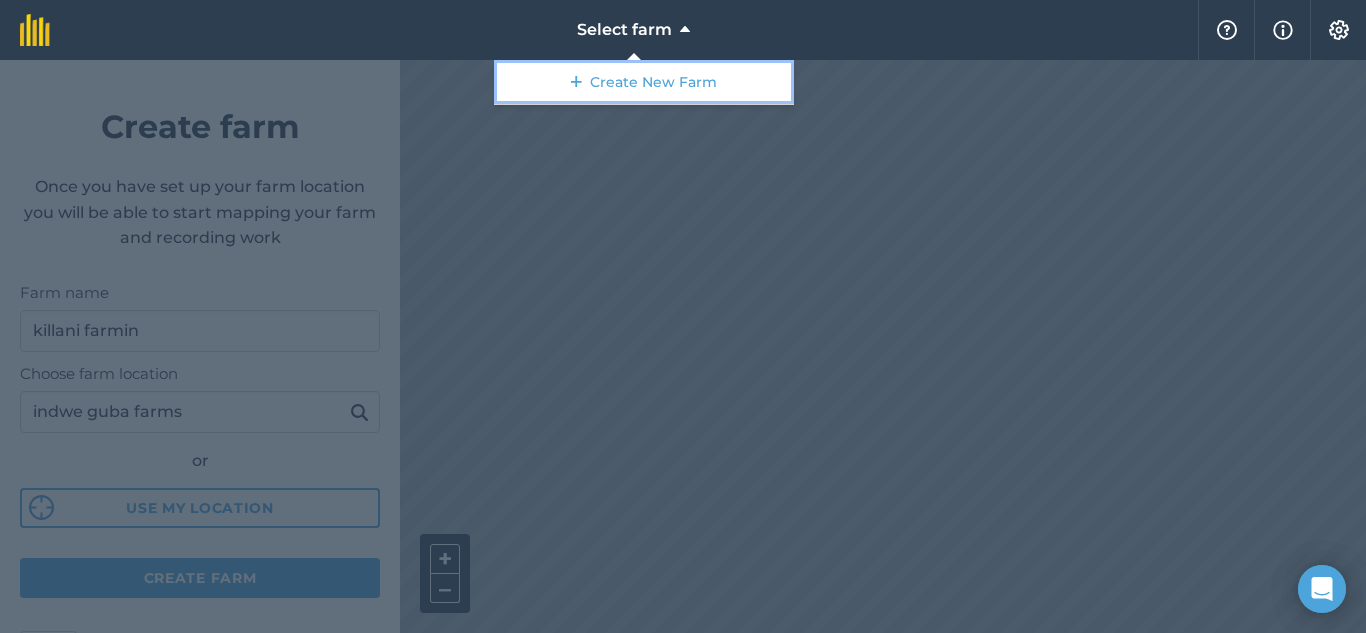 drag, startPoint x: 718, startPoint y: 82, endPoint x: 683, endPoint y: 26, distance: 66.037865 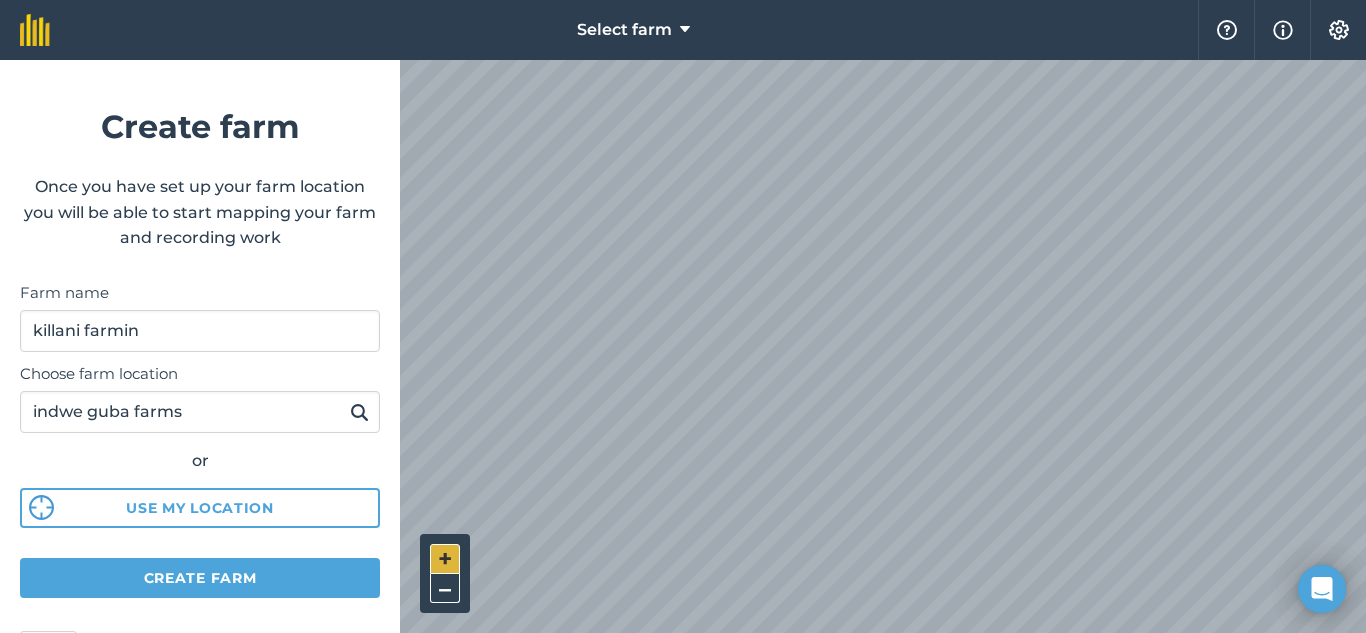 click on "+" at bounding box center (445, 559) 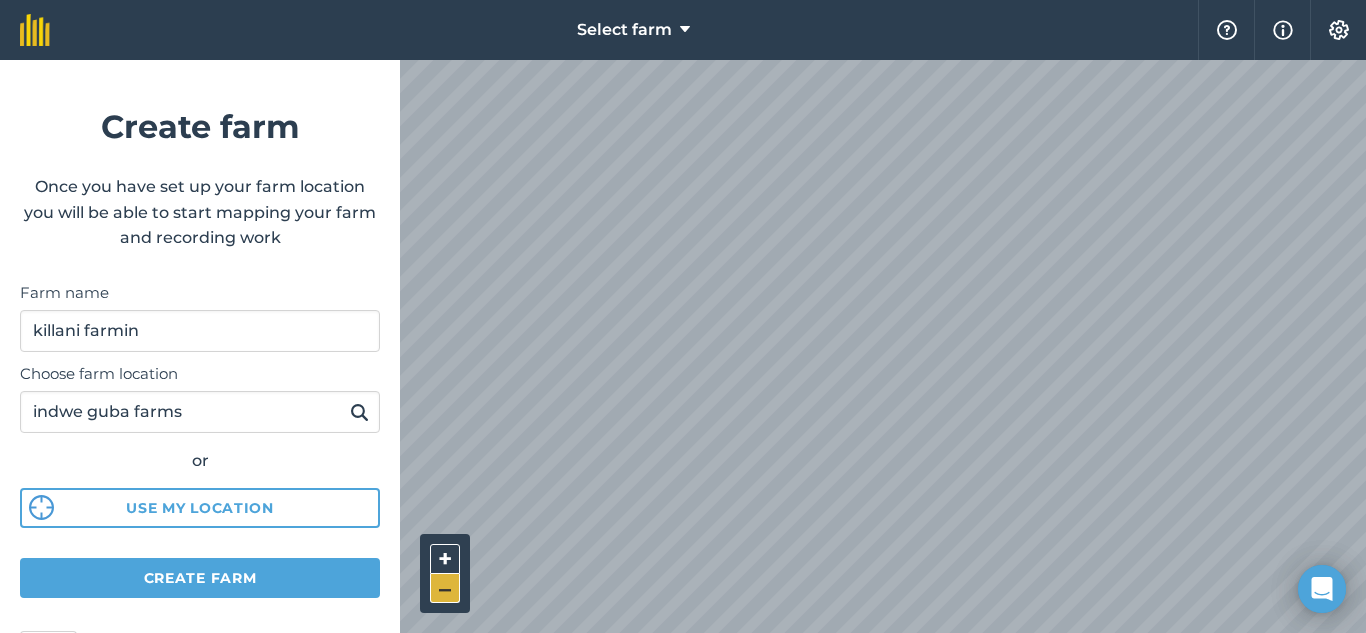 click on "–" at bounding box center [445, 588] 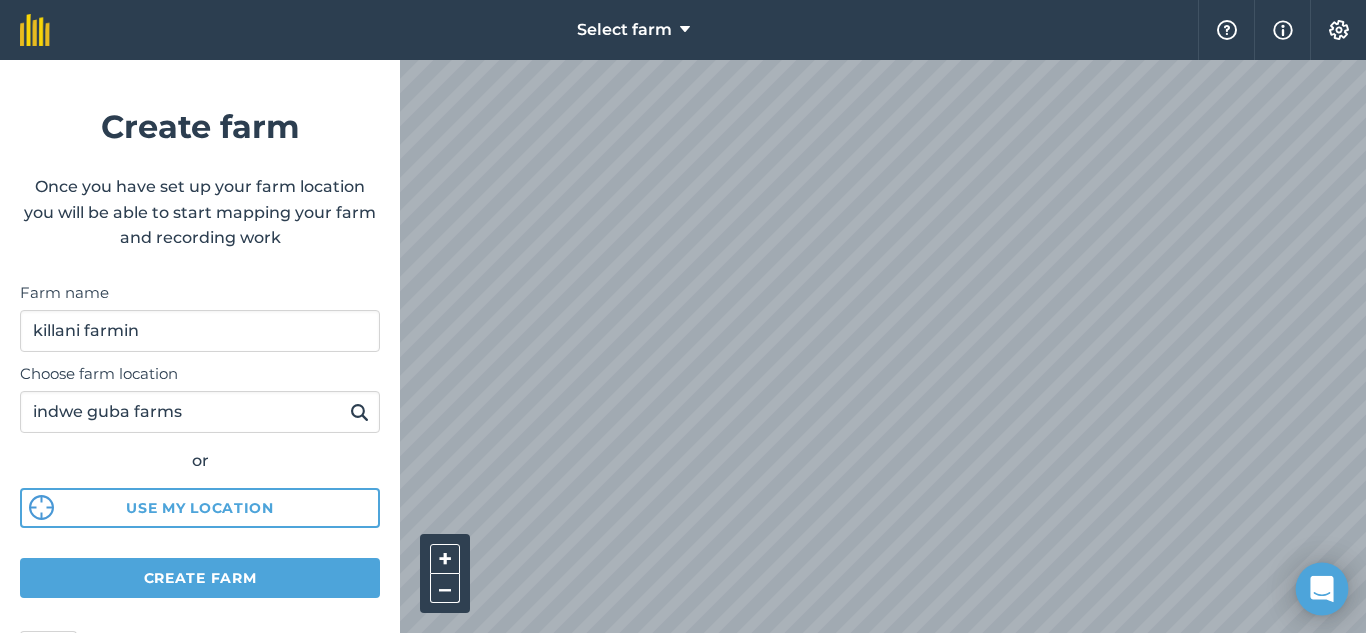 click 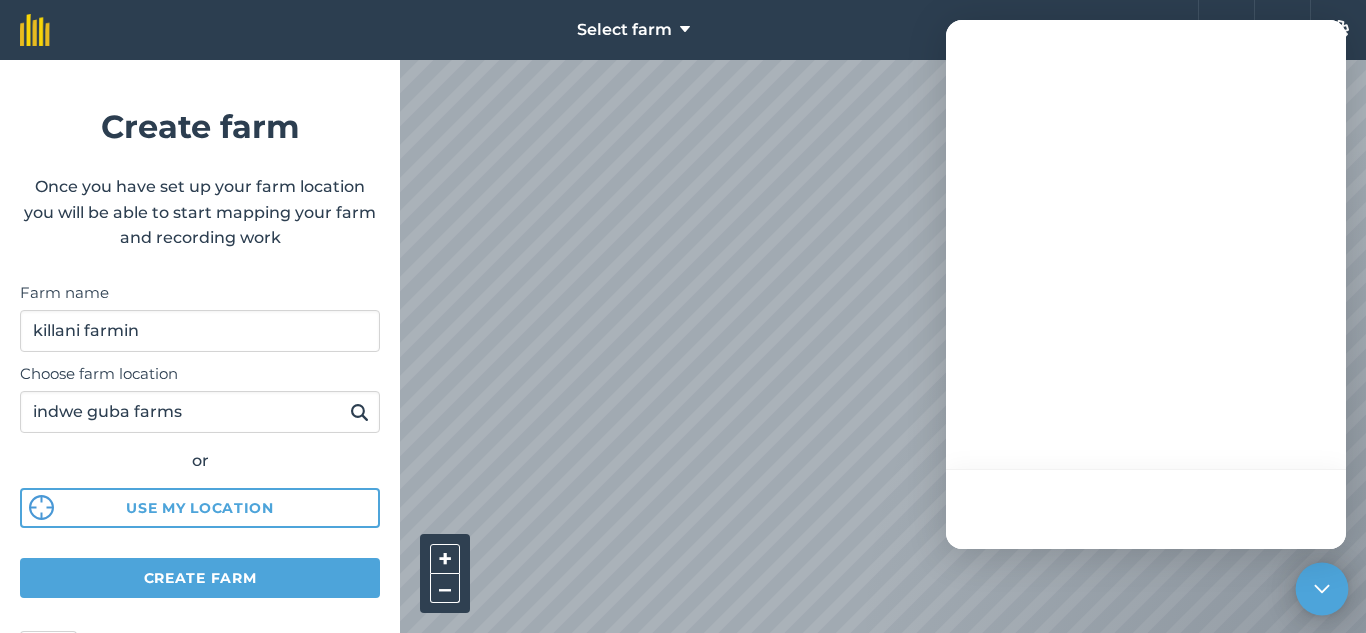 click 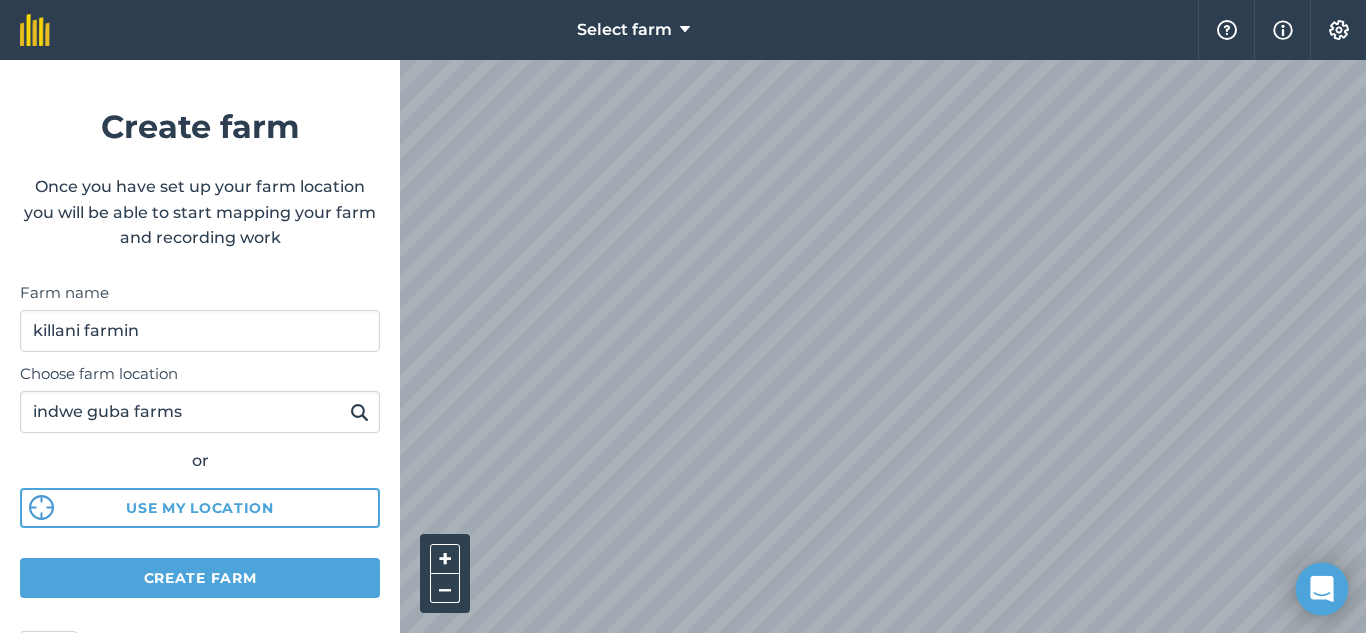 click 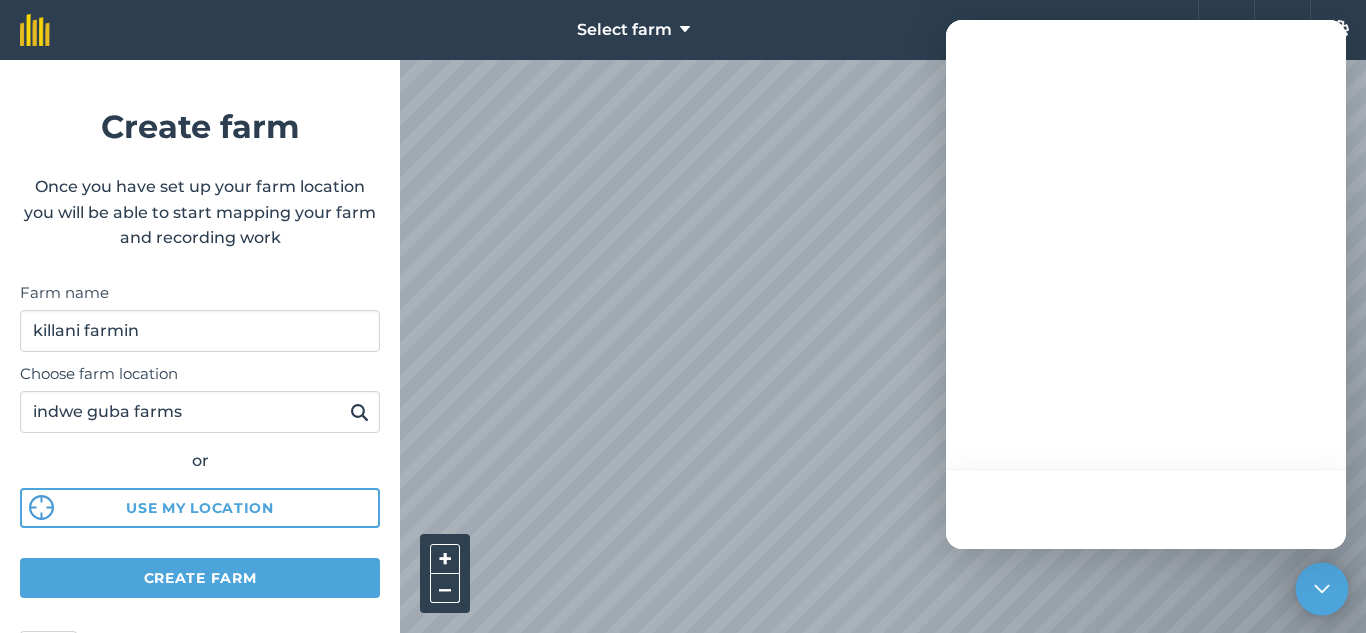 click 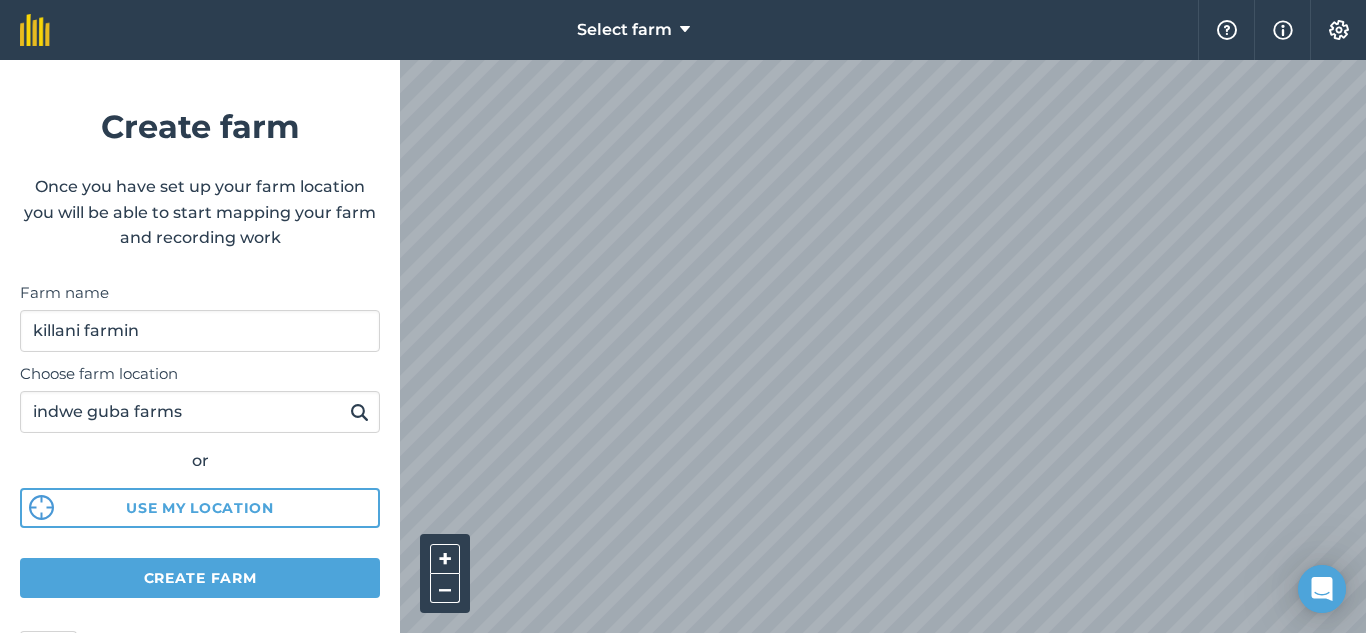 scroll, scrollTop: 0, scrollLeft: 0, axis: both 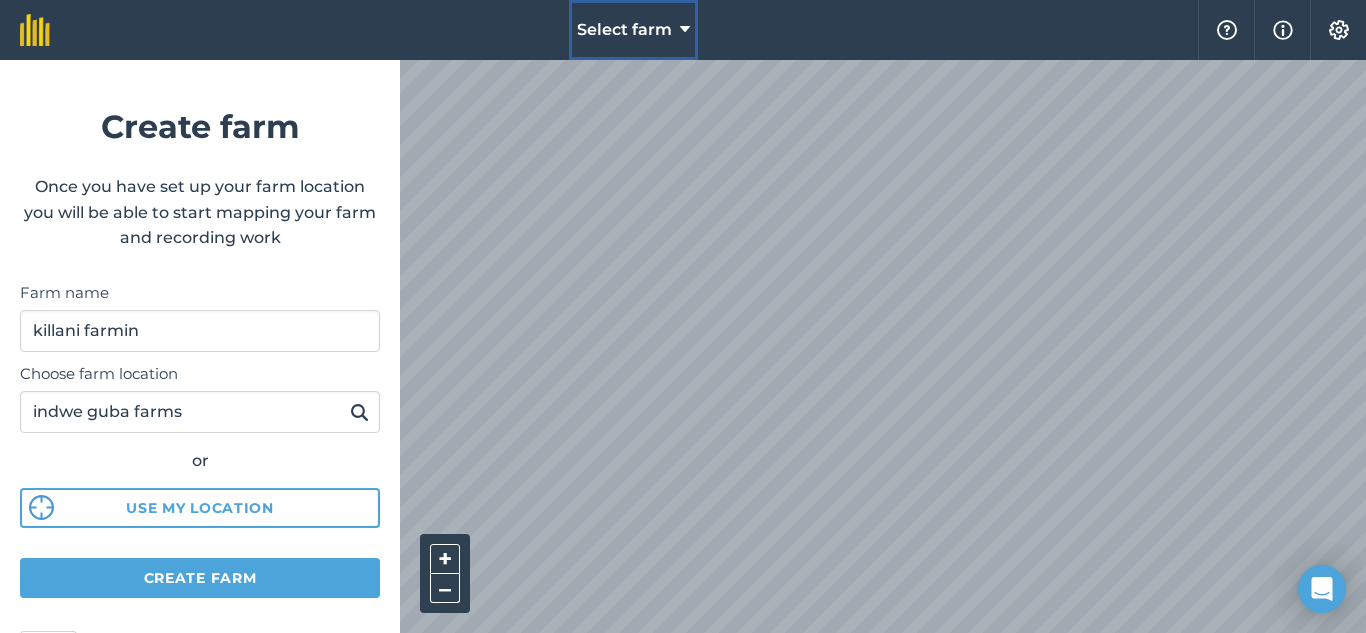 click at bounding box center [685, 30] 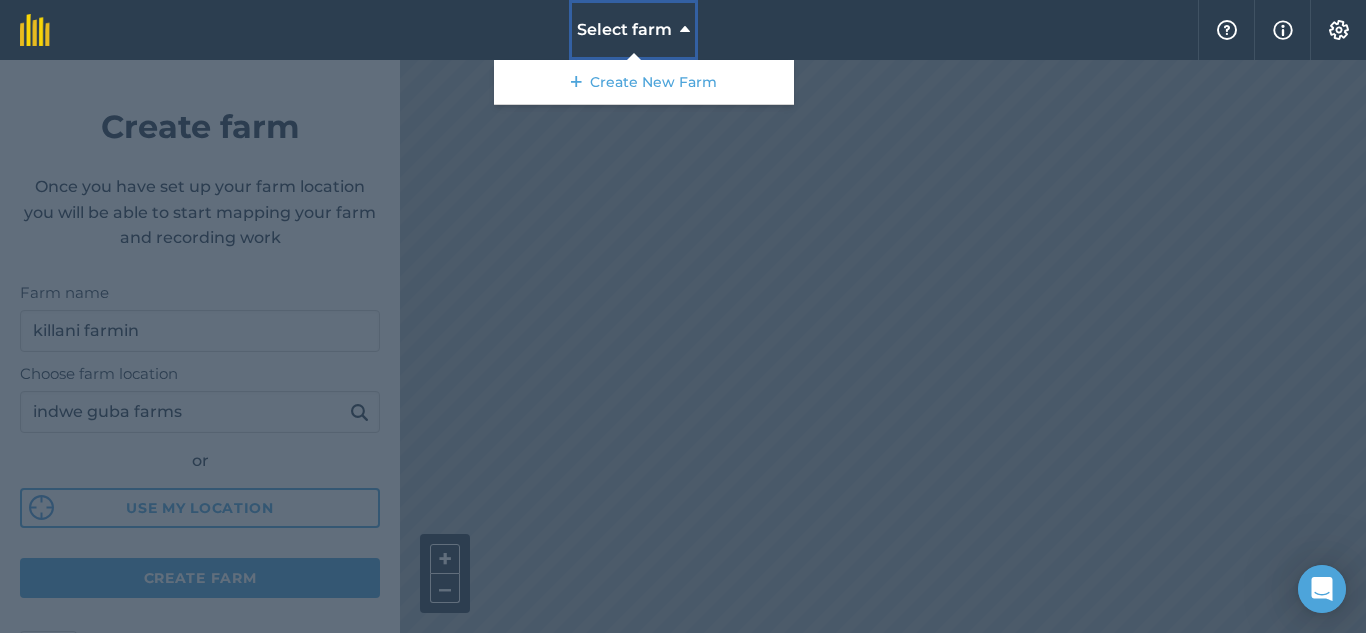 type 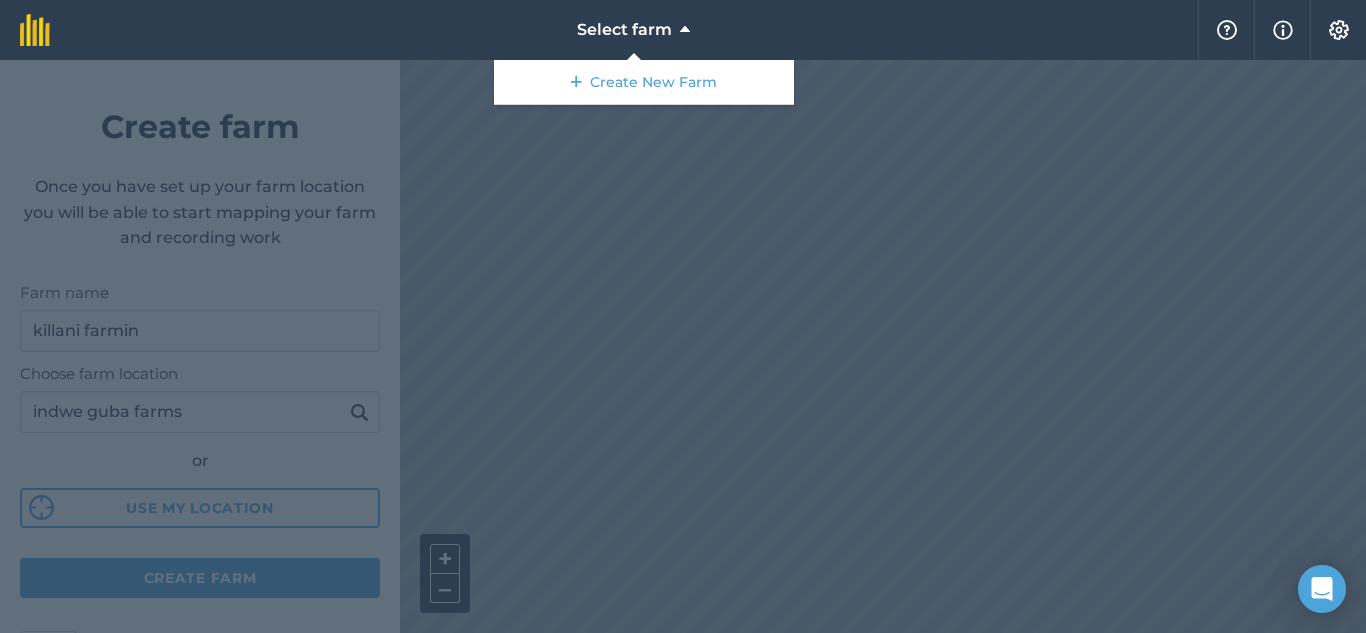 click at bounding box center (683, 346) 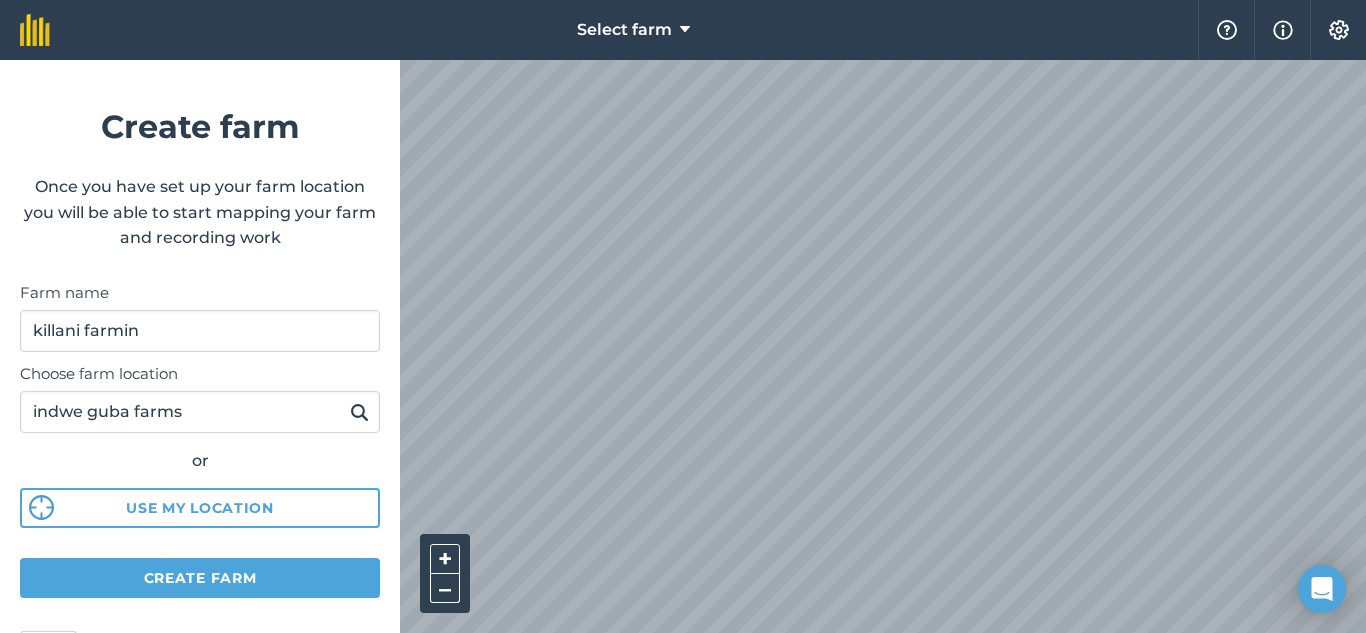 click on "Choose farm location" at bounding box center (200, 374) 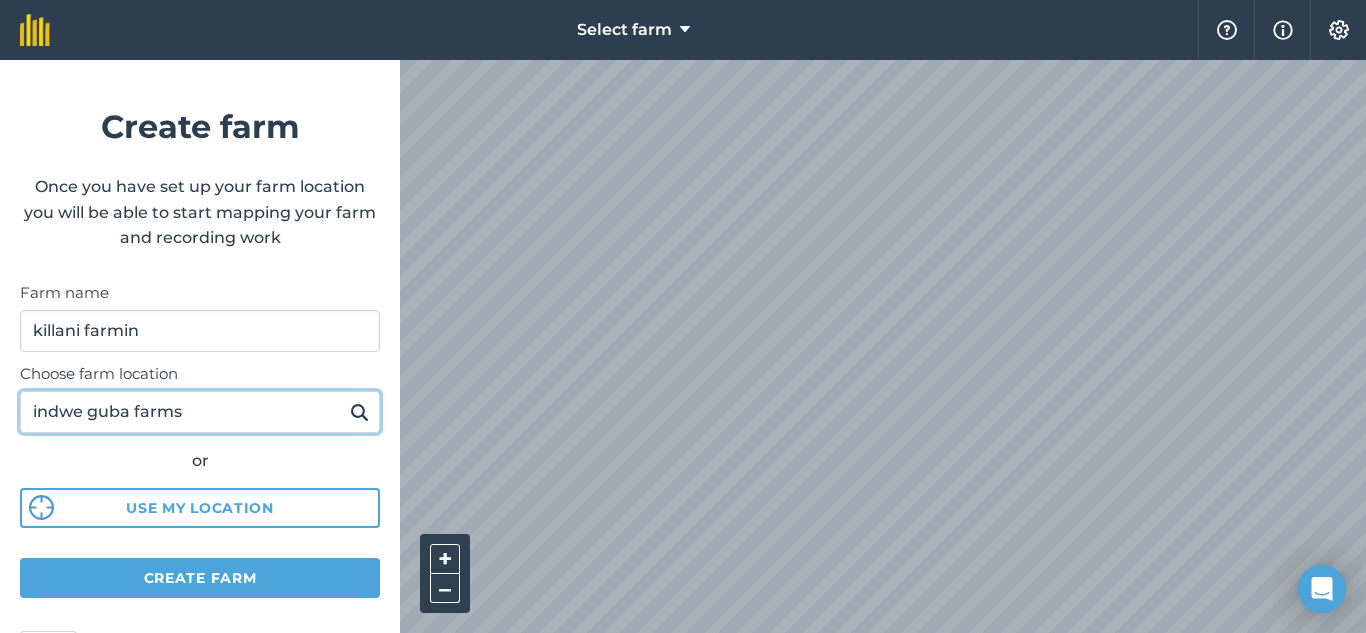 click on "indwe guba farms" at bounding box center [200, 412] 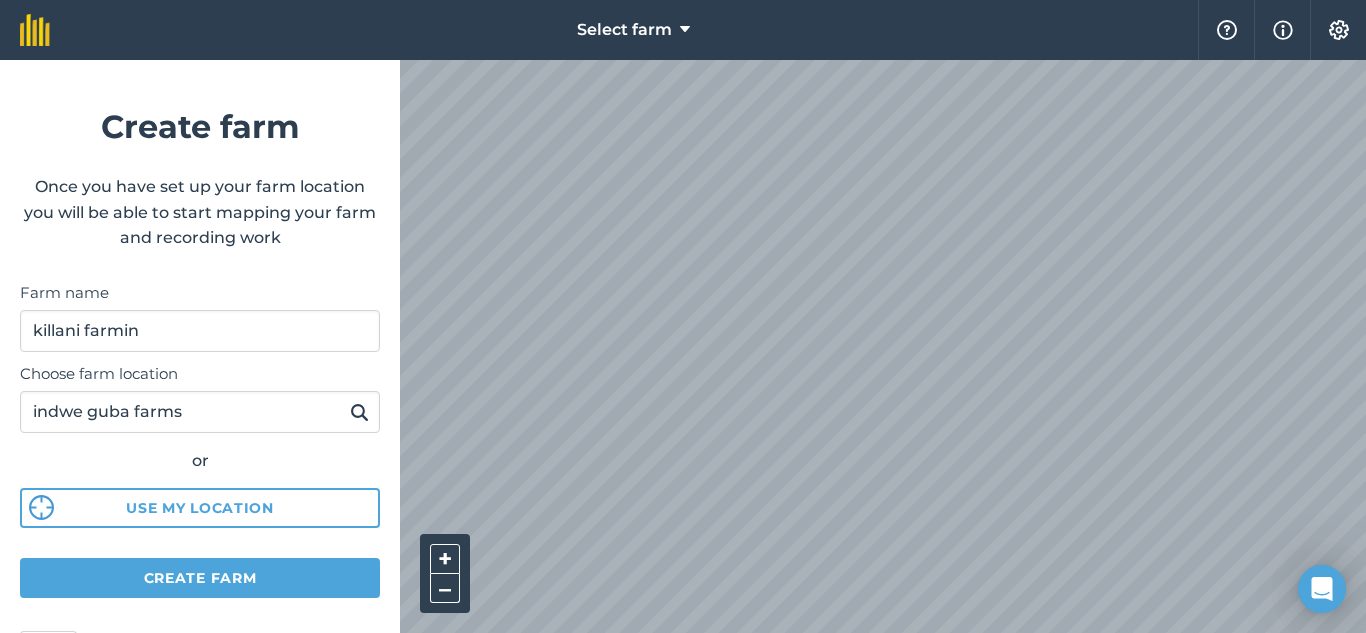 click at bounding box center (359, 412) 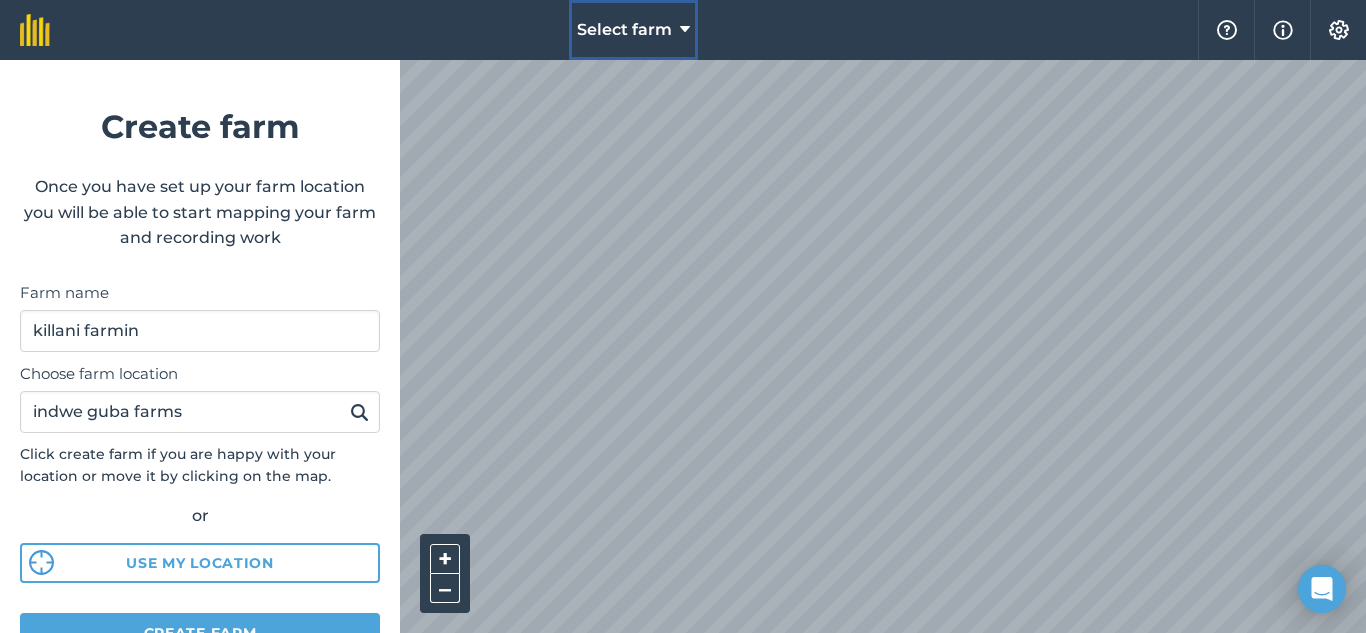 click at bounding box center [685, 30] 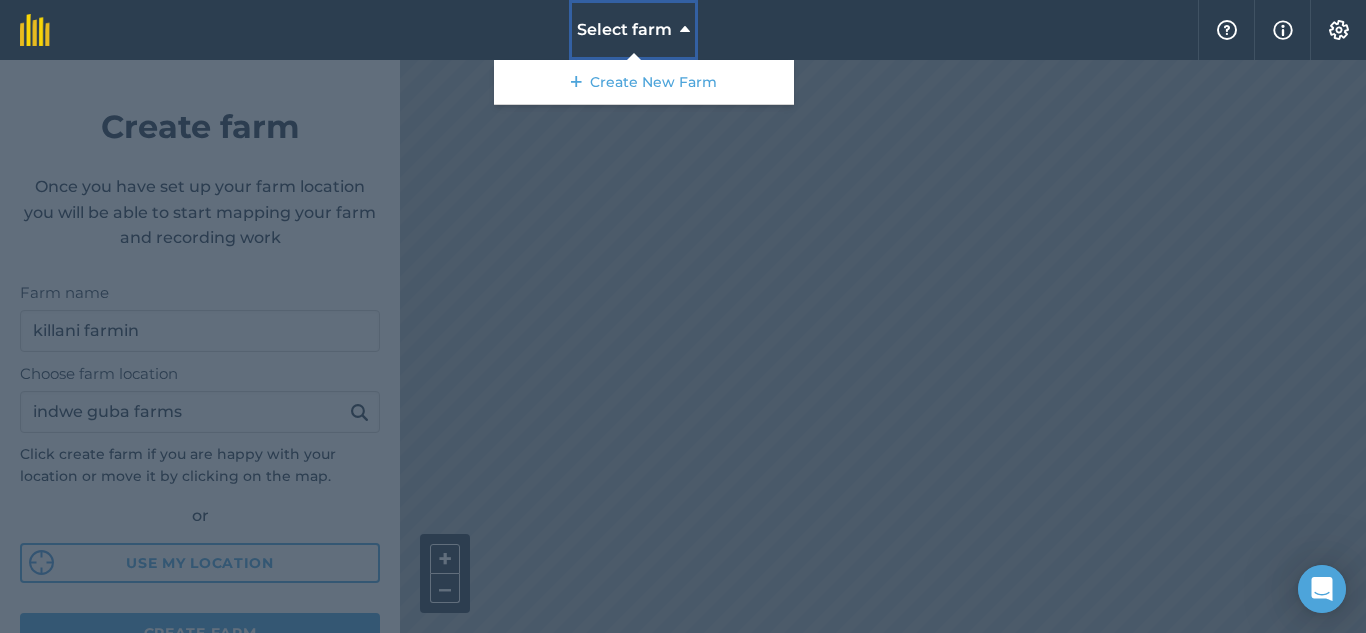 click at bounding box center [685, 30] 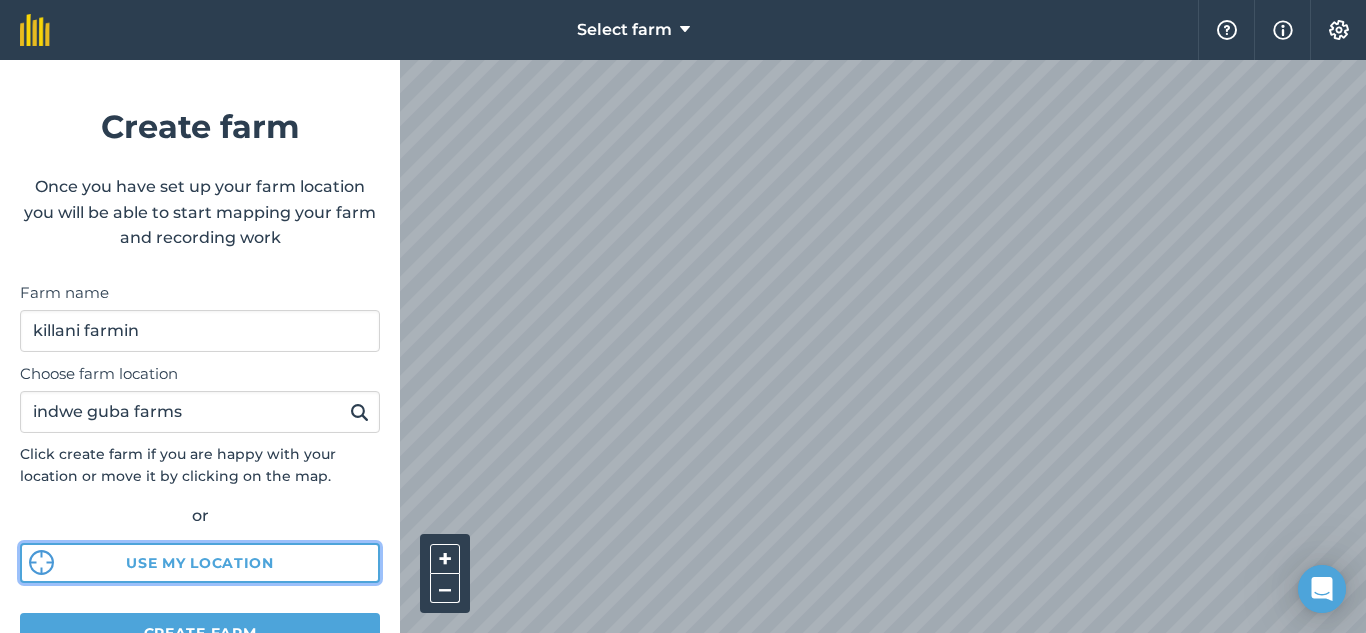 click at bounding box center [41, 562] 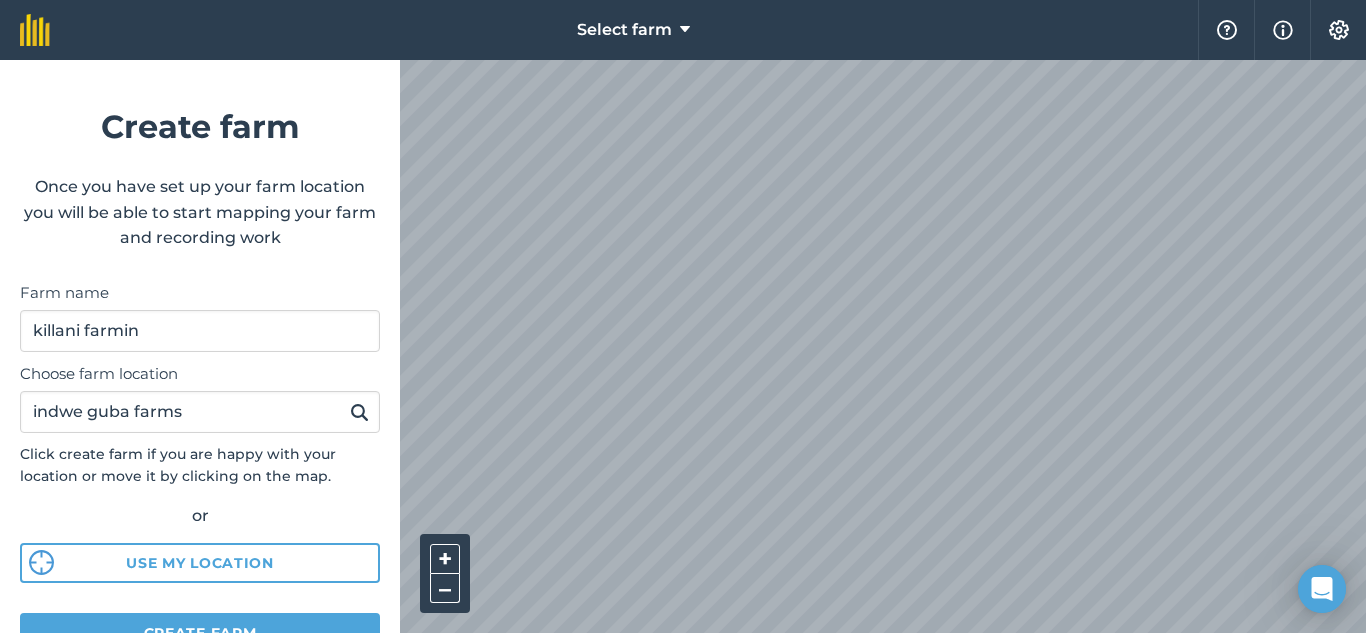 click at bounding box center [359, 412] 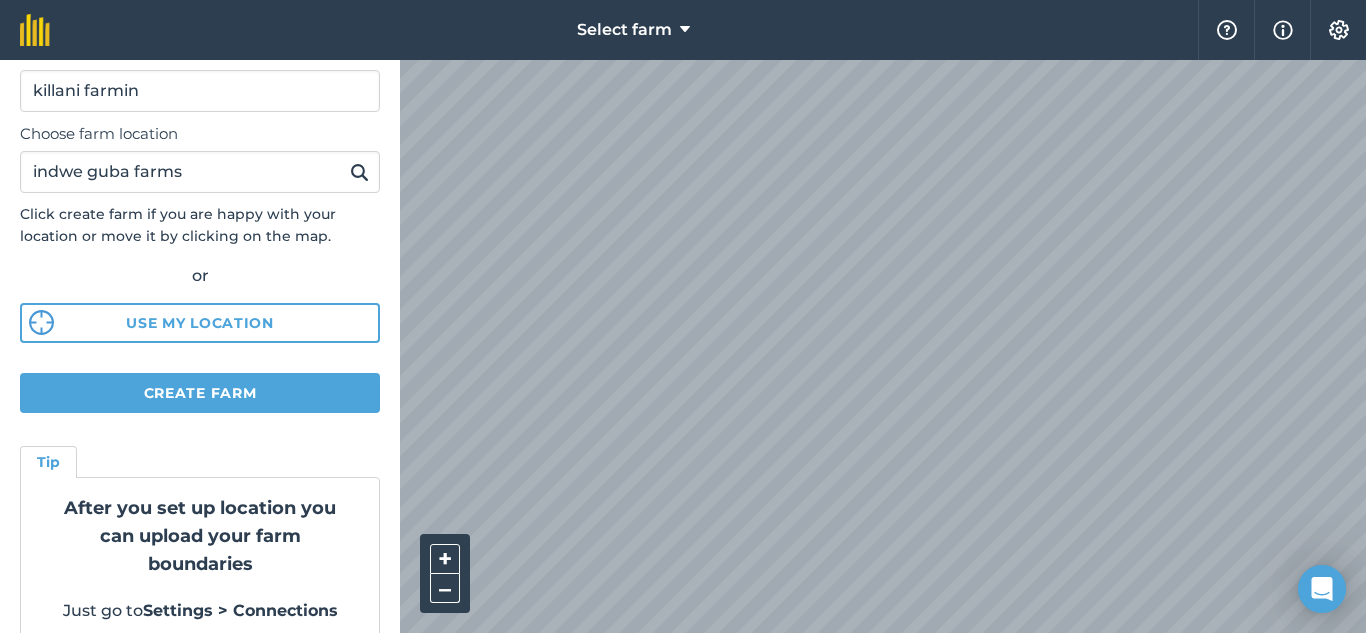 scroll, scrollTop: 267, scrollLeft: 0, axis: vertical 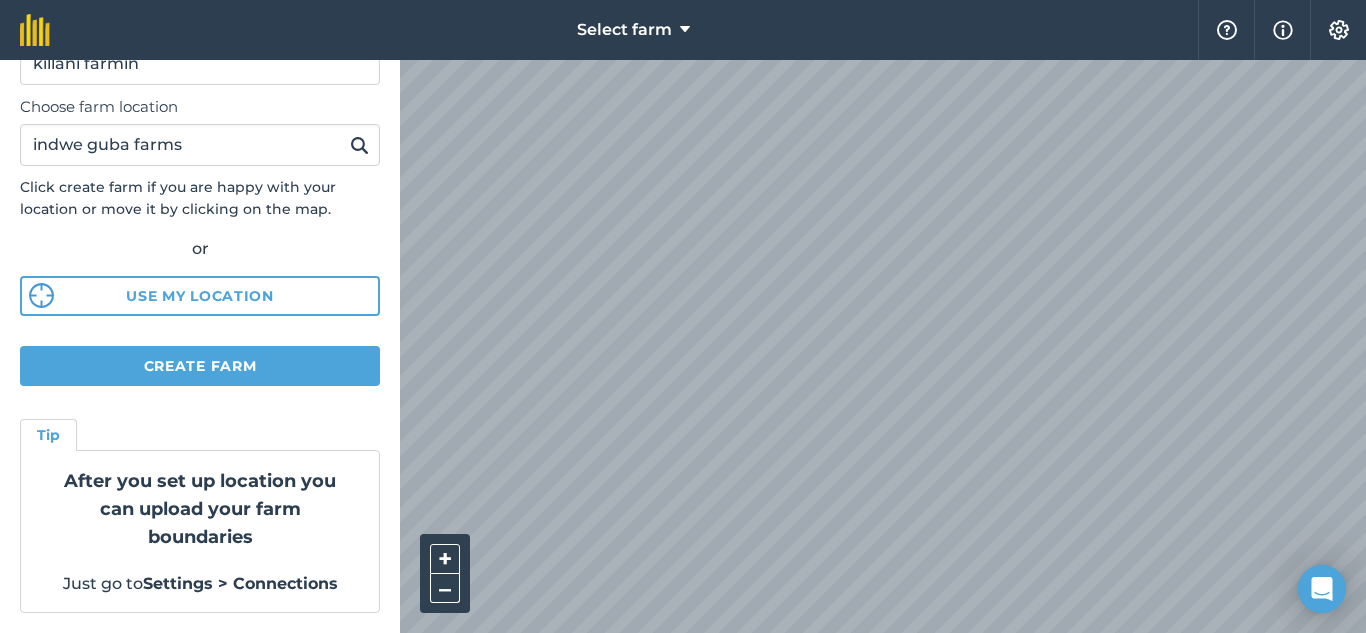 click on "Settings > Connections" at bounding box center (240, 583) 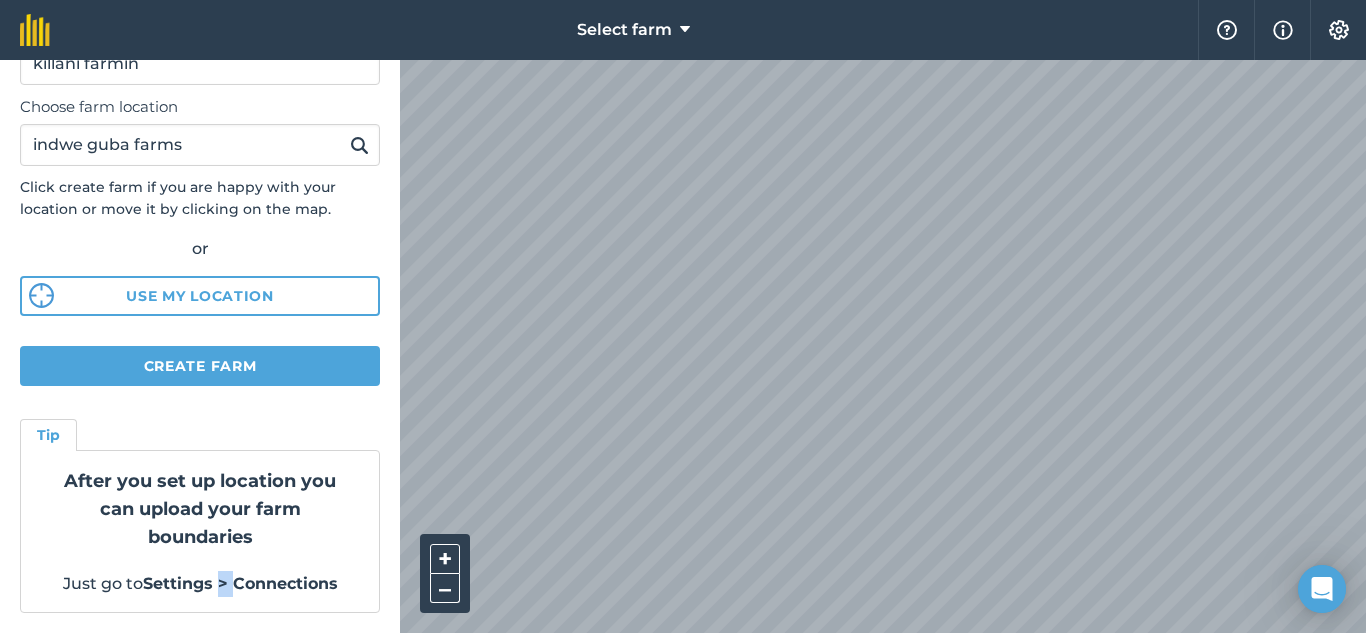 click on "Settings > Connections" at bounding box center (240, 583) 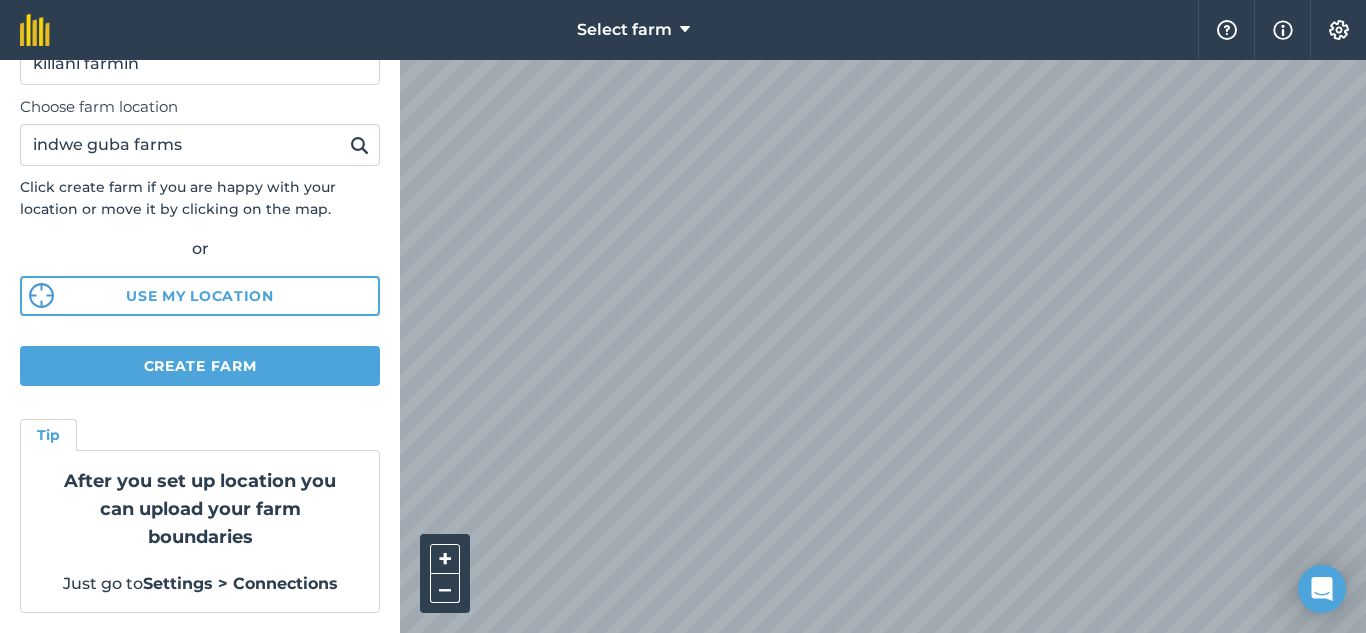 click on "Settings > Connections" at bounding box center (240, 583) 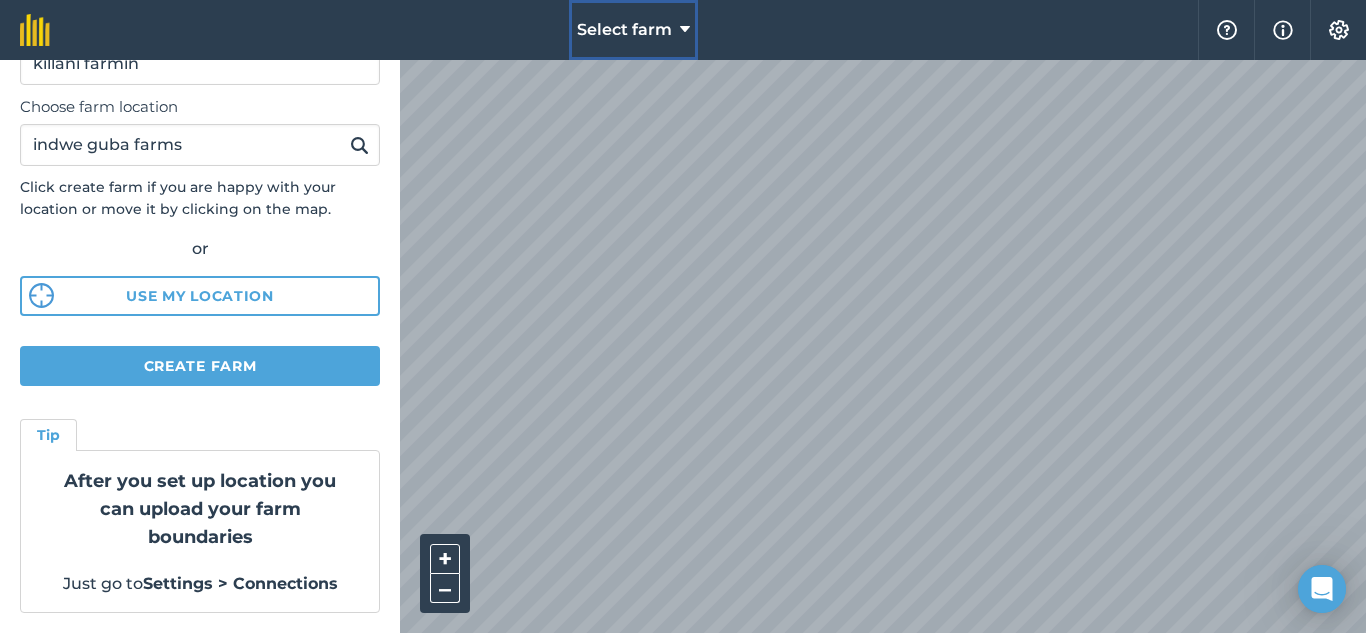 click at bounding box center [685, 30] 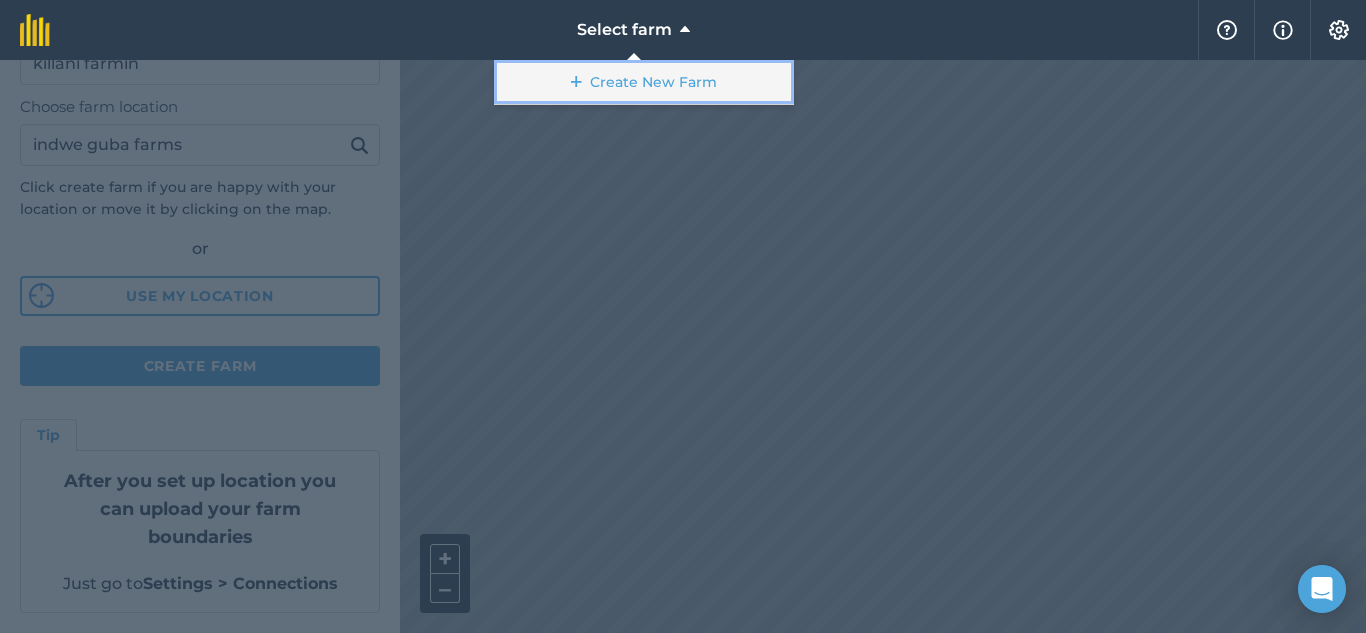click on "Create New Farm" at bounding box center (644, 82) 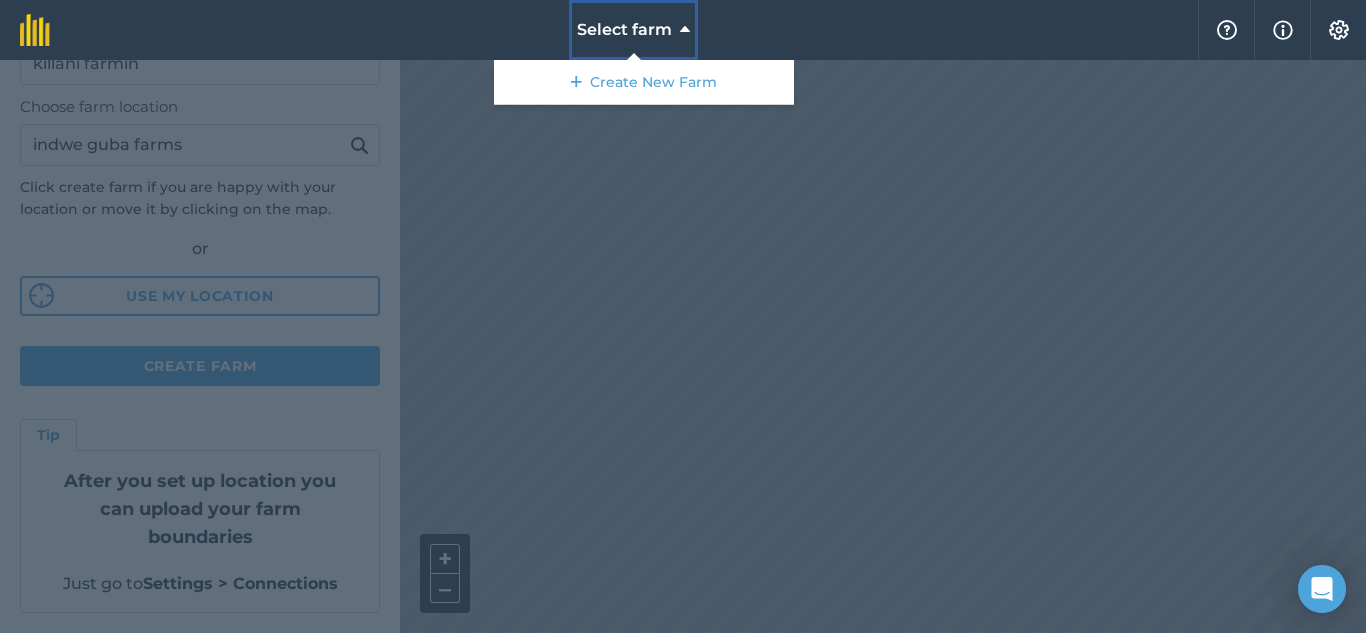 click at bounding box center [685, 30] 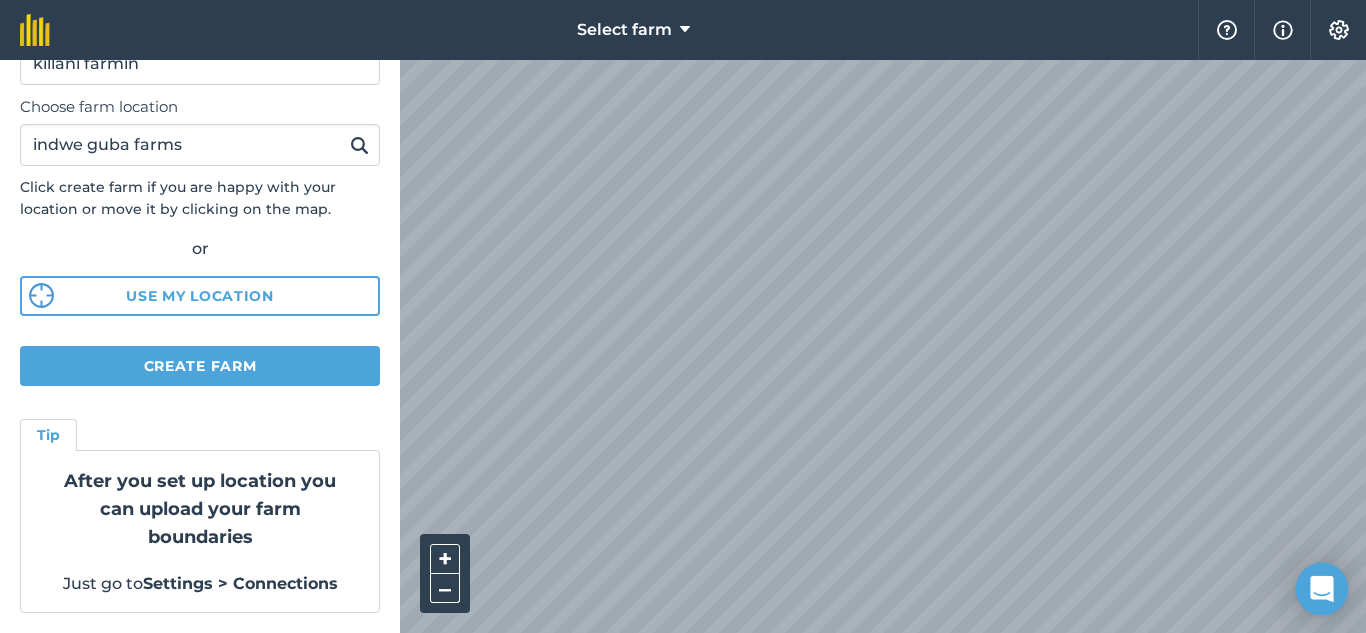 click 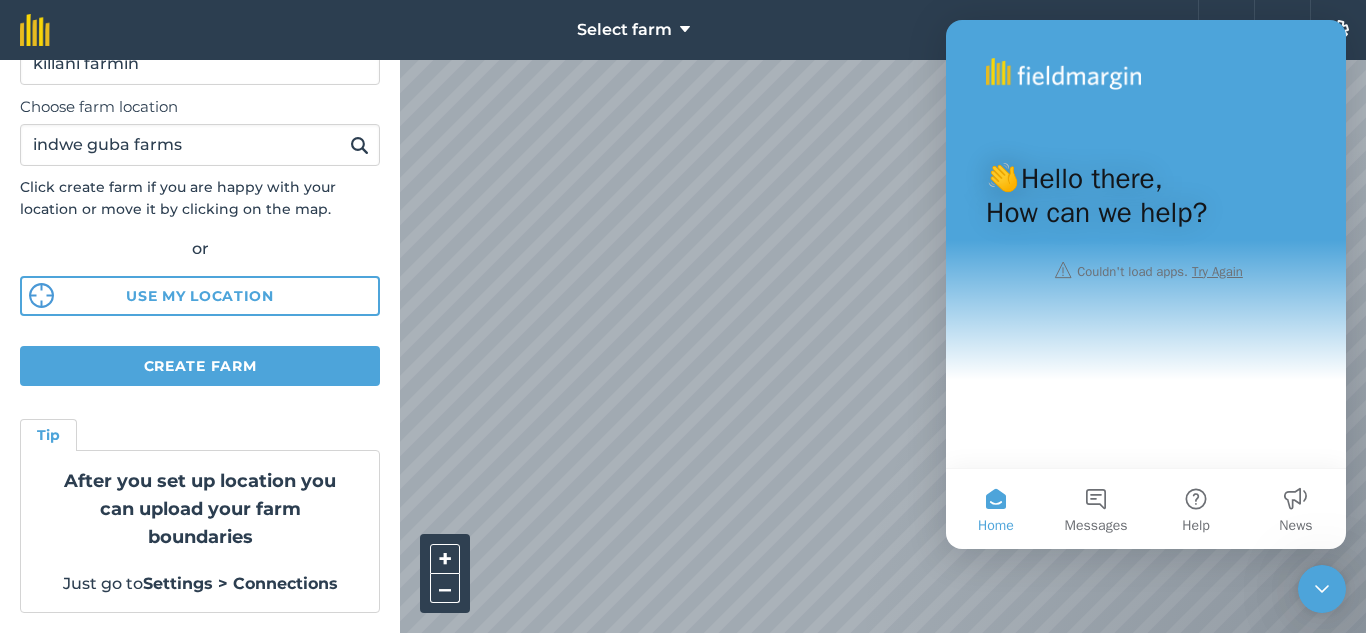 scroll, scrollTop: 0, scrollLeft: 0, axis: both 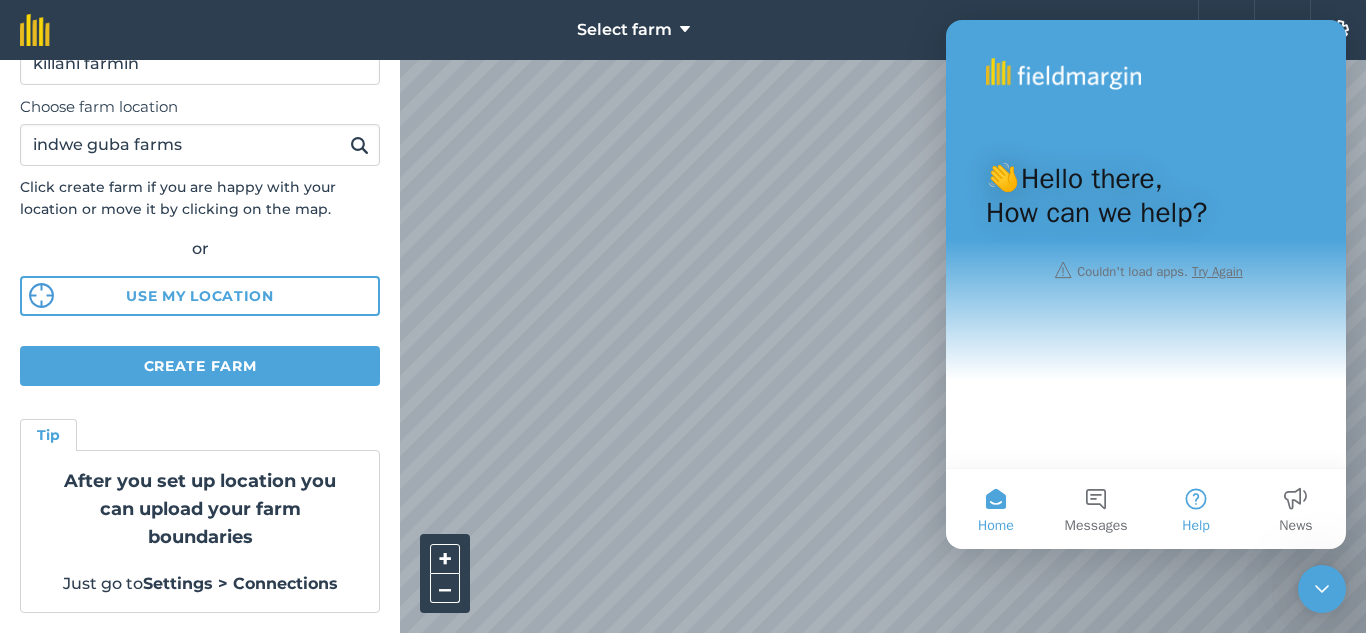 click on "Help" at bounding box center [1196, 509] 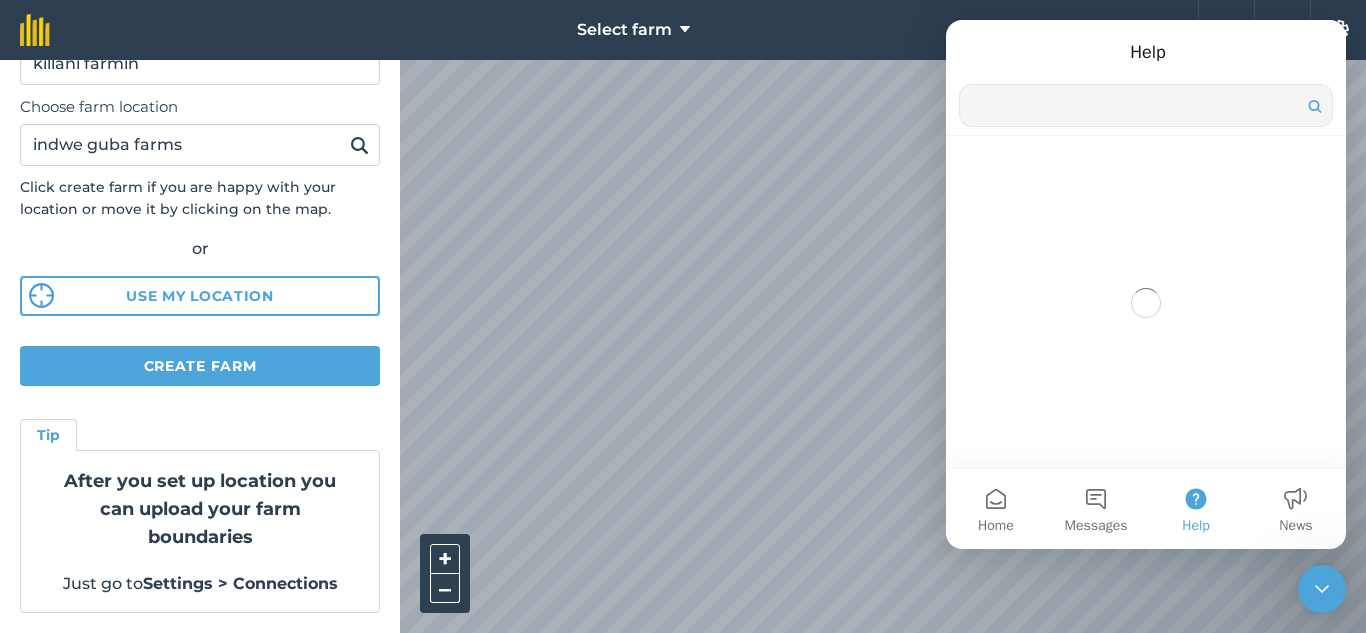 click at bounding box center [1146, 105] 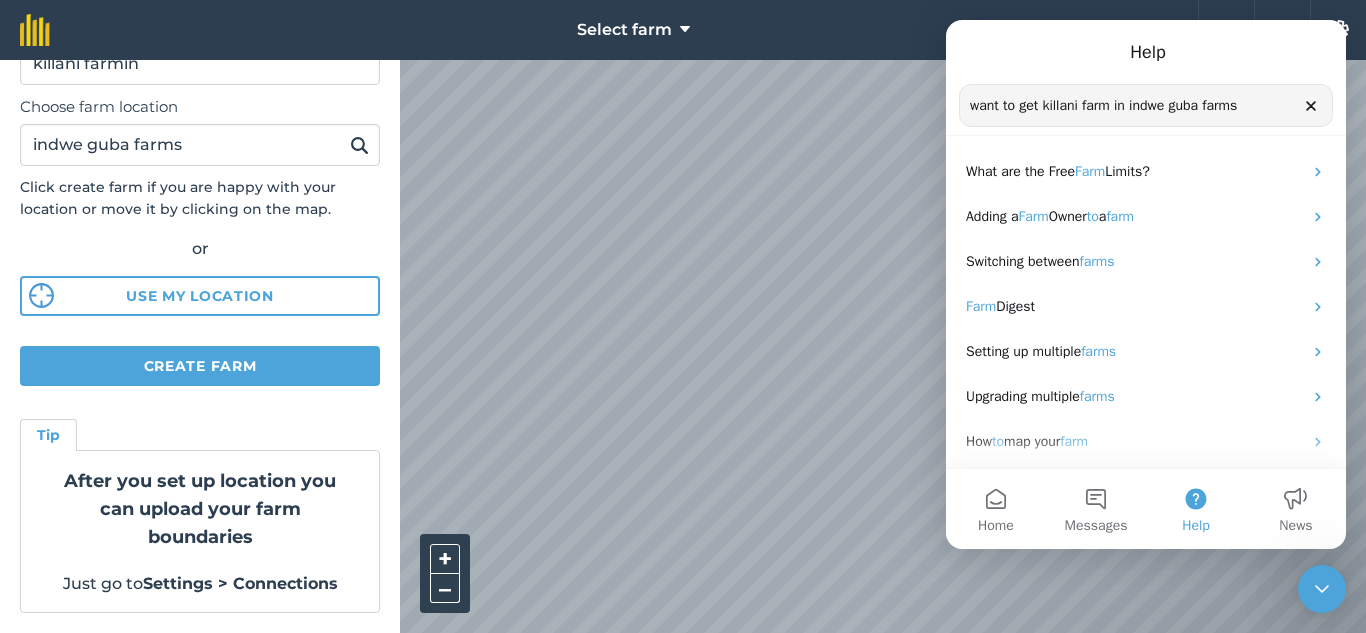 type on "want to get killani farm in indwe guba farms" 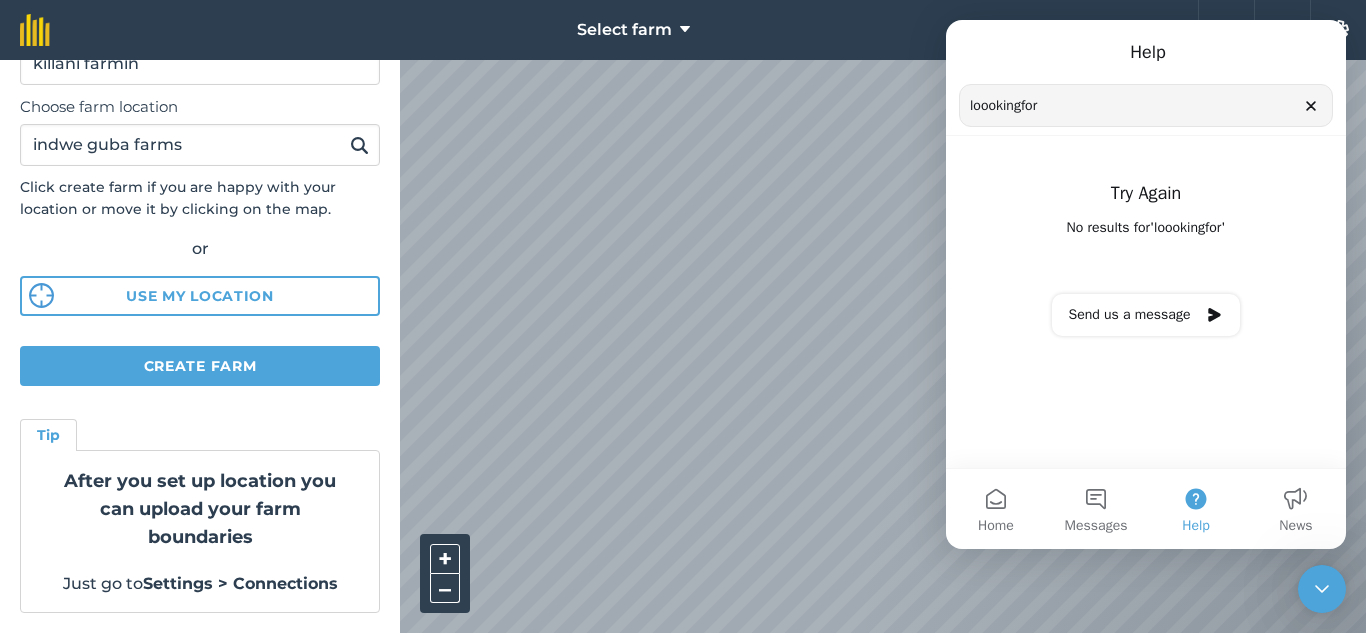 click on "loookingfor" at bounding box center [1146, 105] 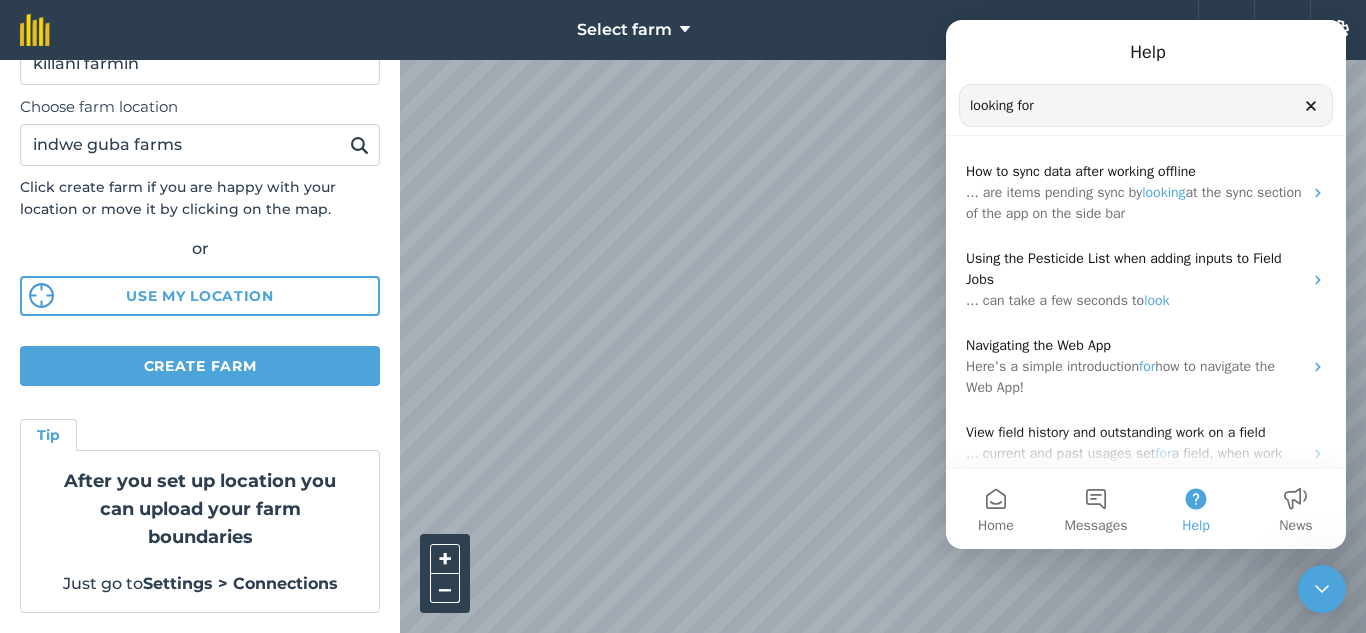 click on "looking for" at bounding box center (1146, 105) 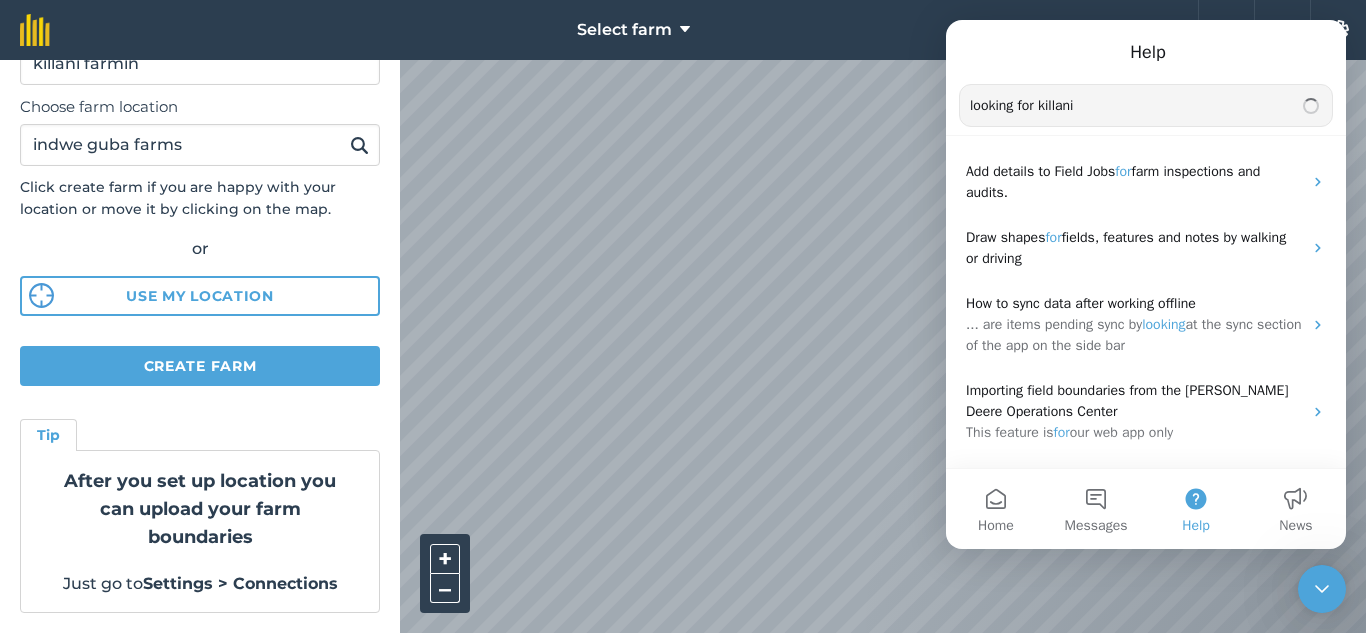 click on "looking for killani" at bounding box center (1146, 105) 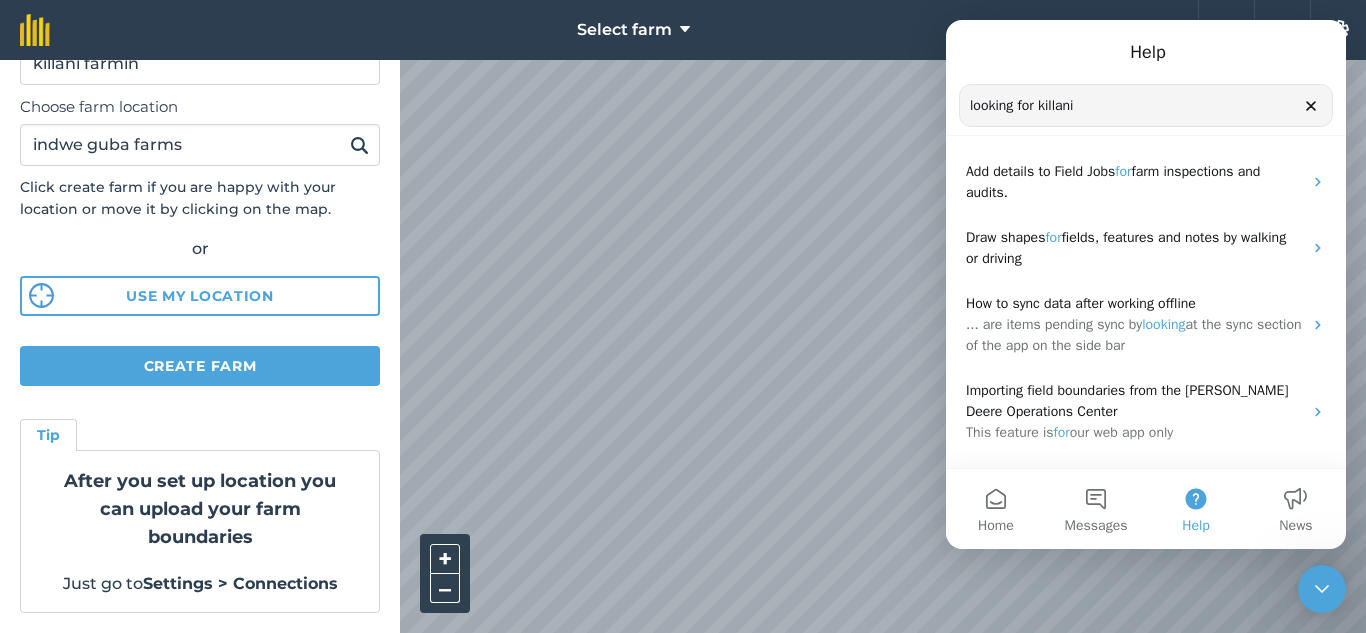 click on "looking for killani" at bounding box center (1146, 105) 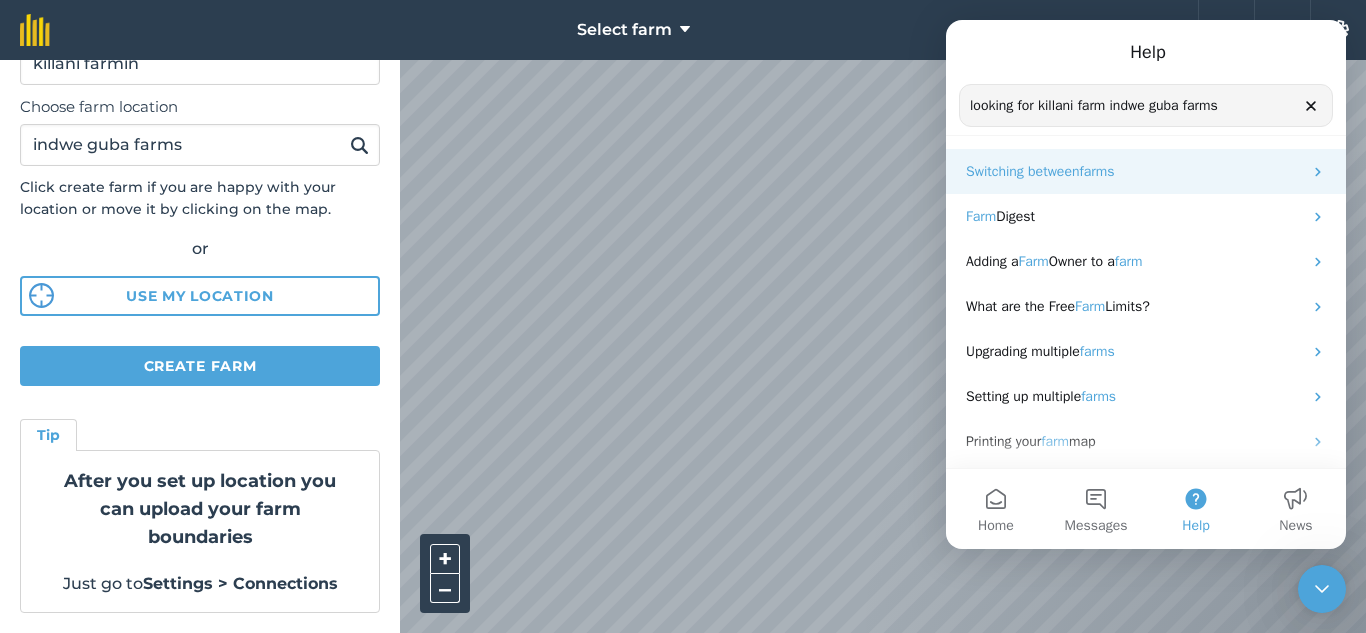 type on "looking for killani farm indwe guba farms" 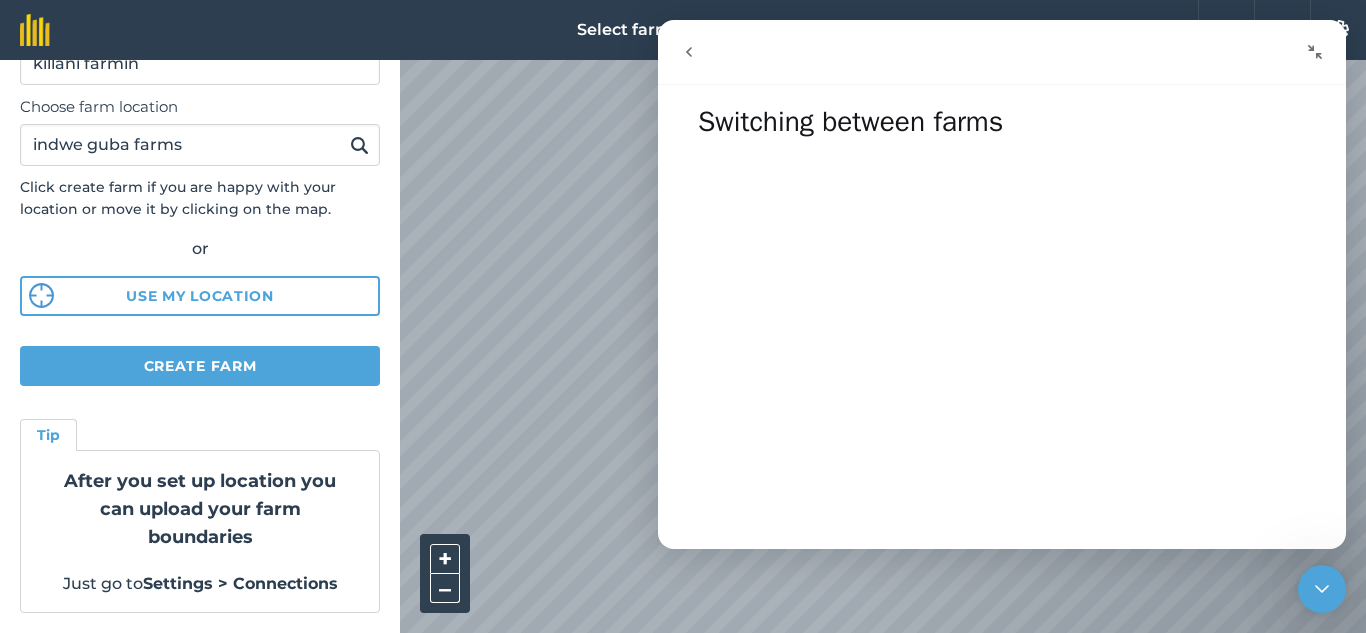 click 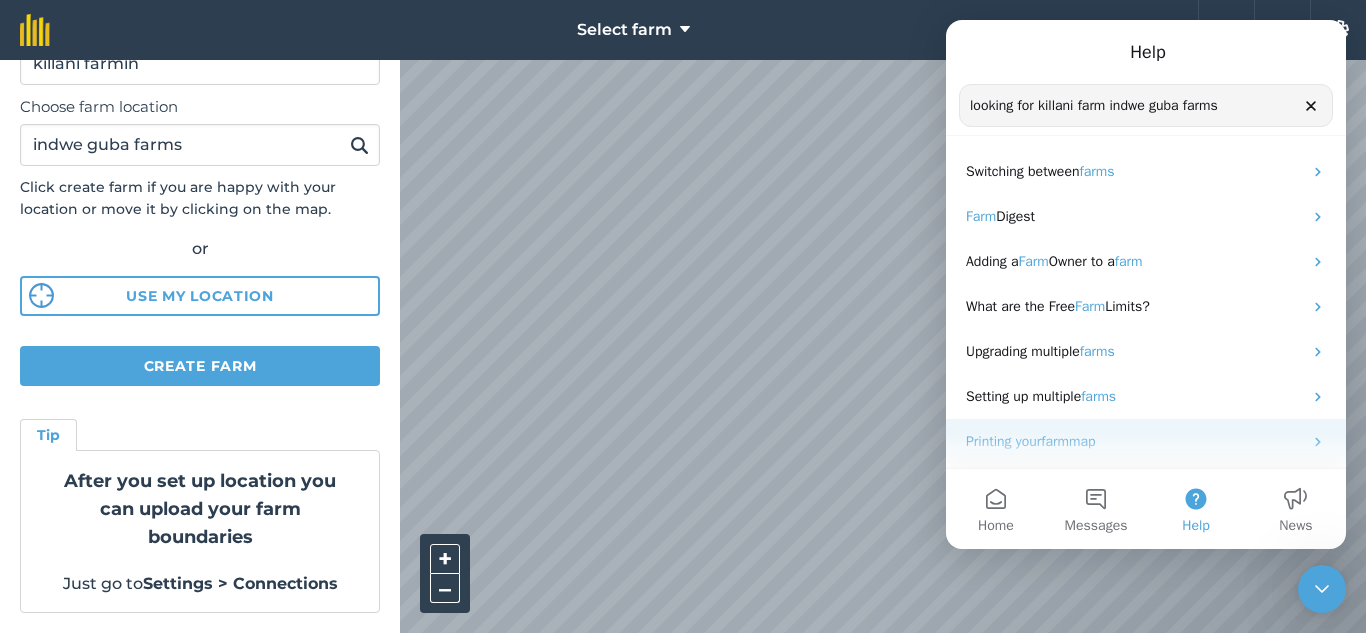 click on "map" at bounding box center [1082, 441] 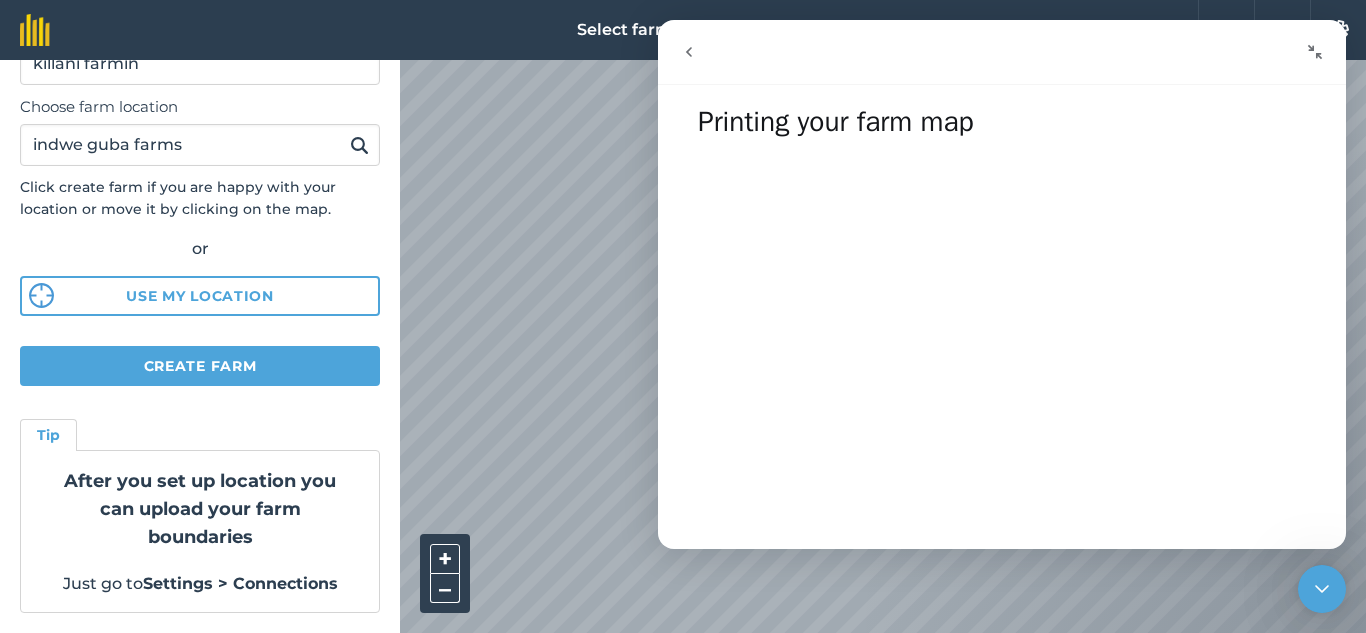 click 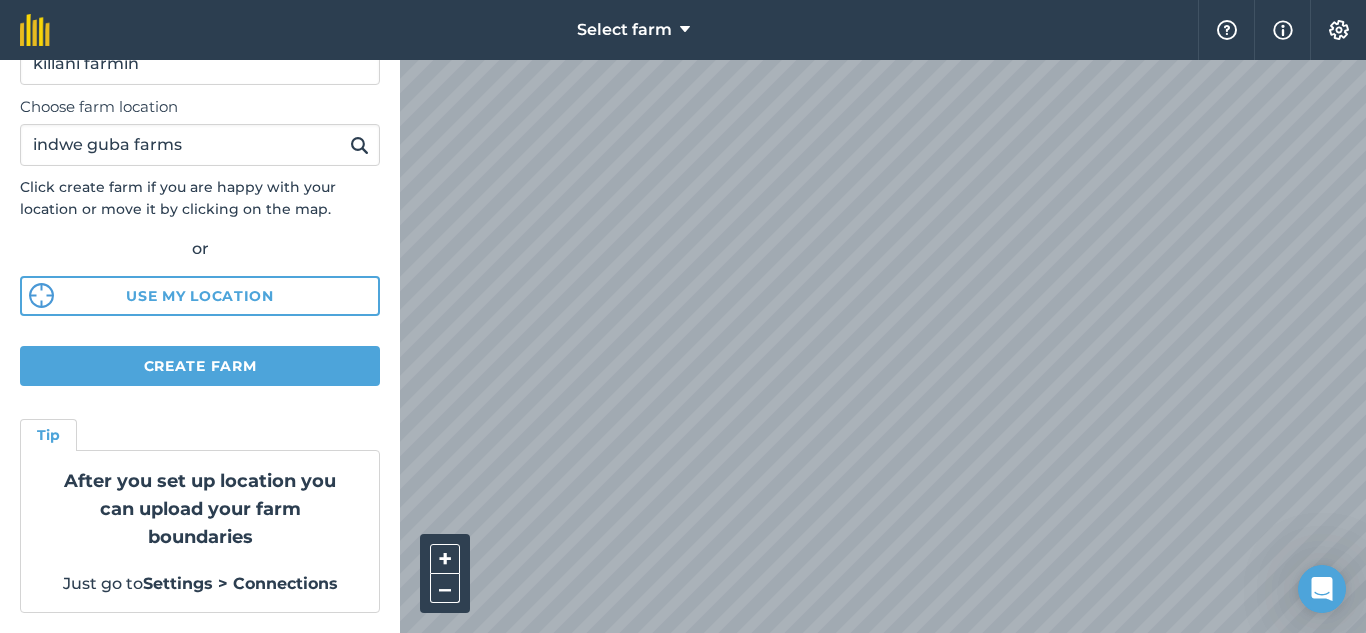scroll, scrollTop: 0, scrollLeft: 0, axis: both 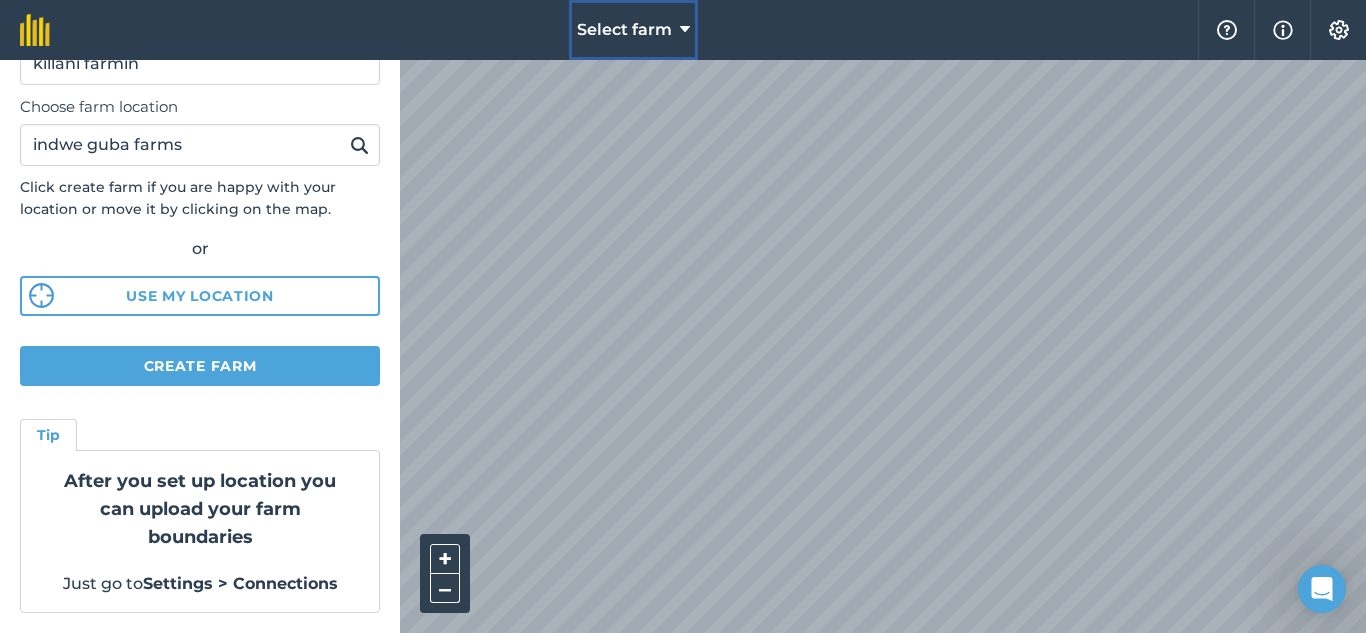 click at bounding box center [685, 30] 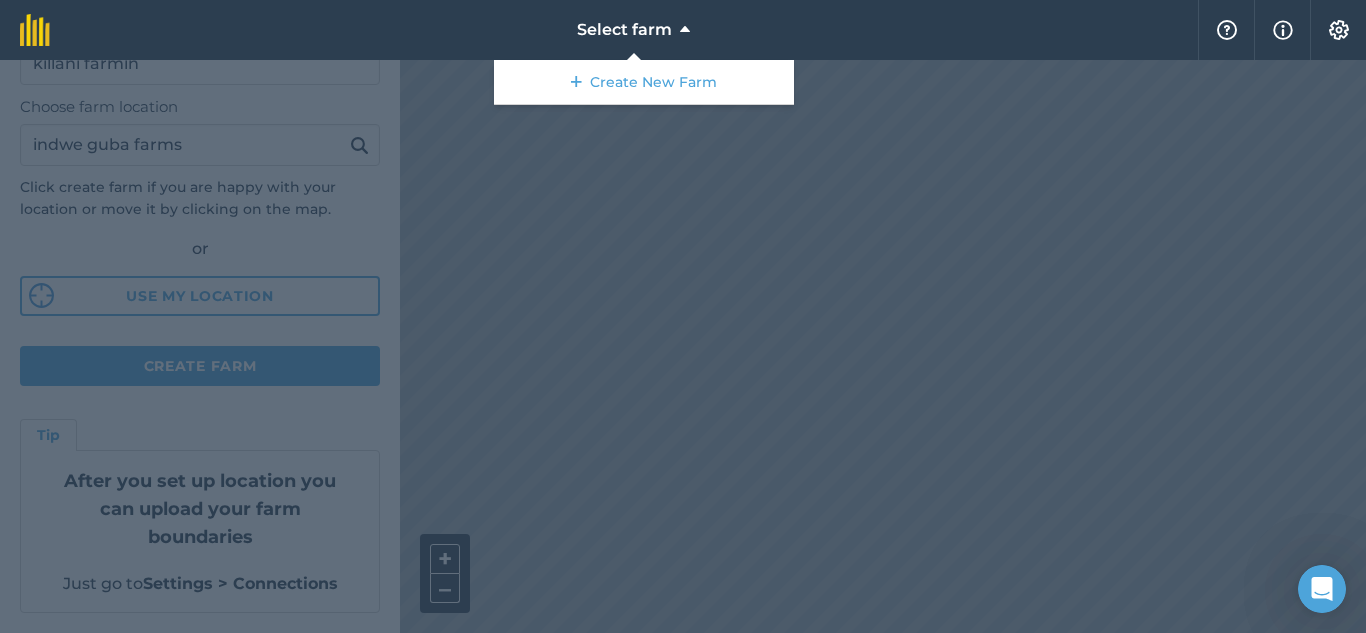 click at bounding box center [683, 346] 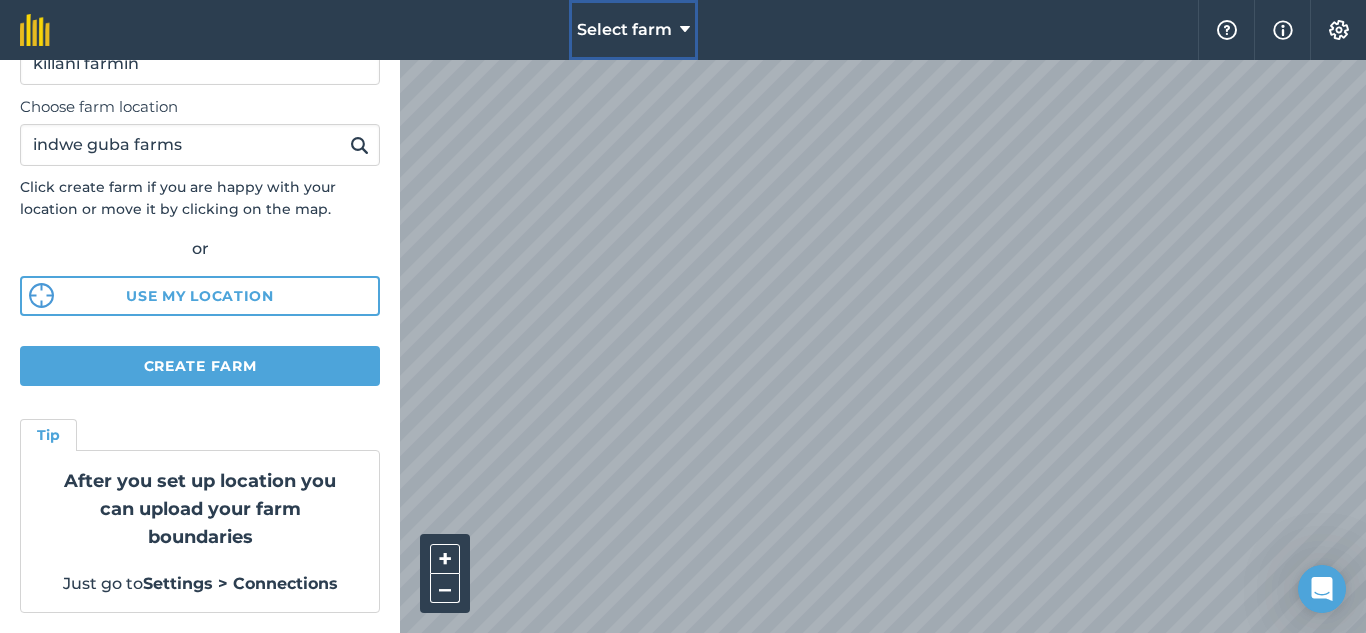click at bounding box center [685, 30] 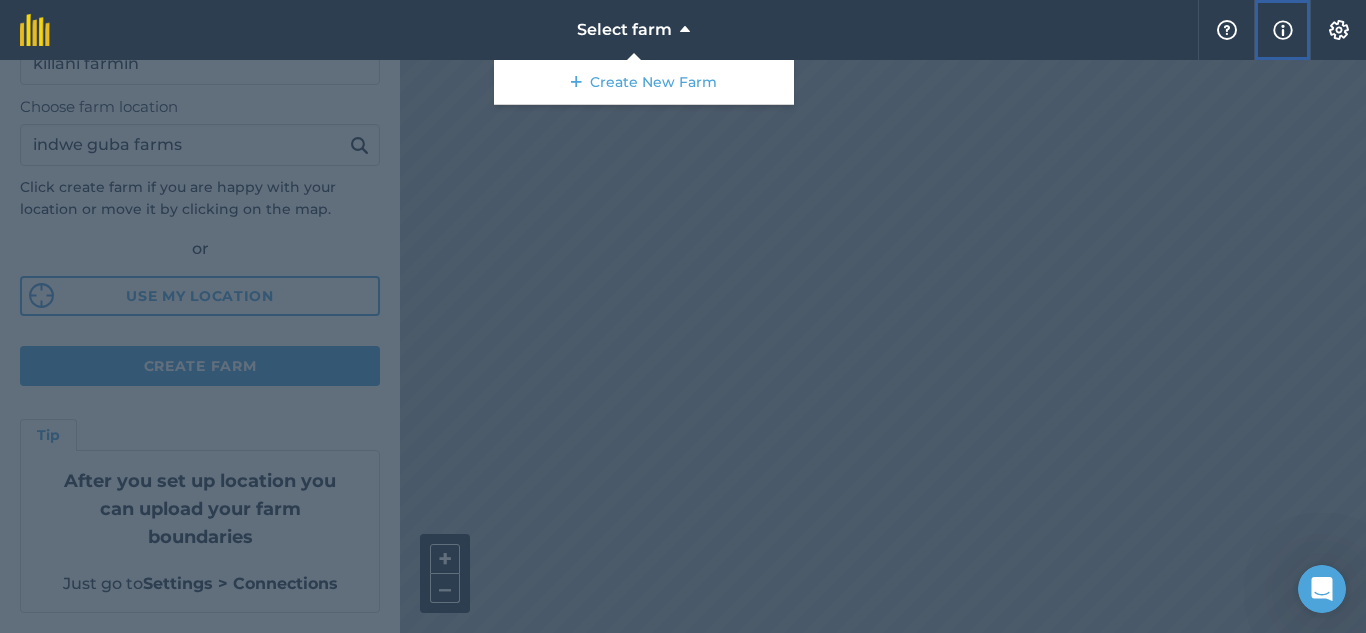 click at bounding box center [1283, 30] 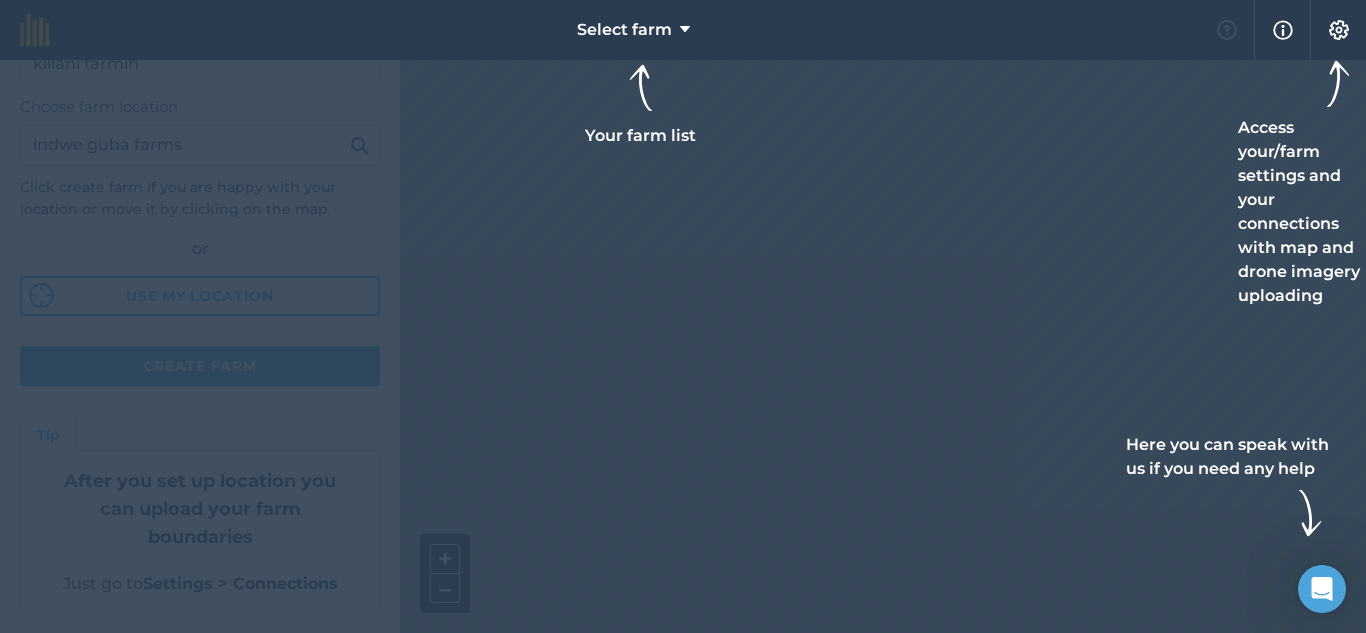click 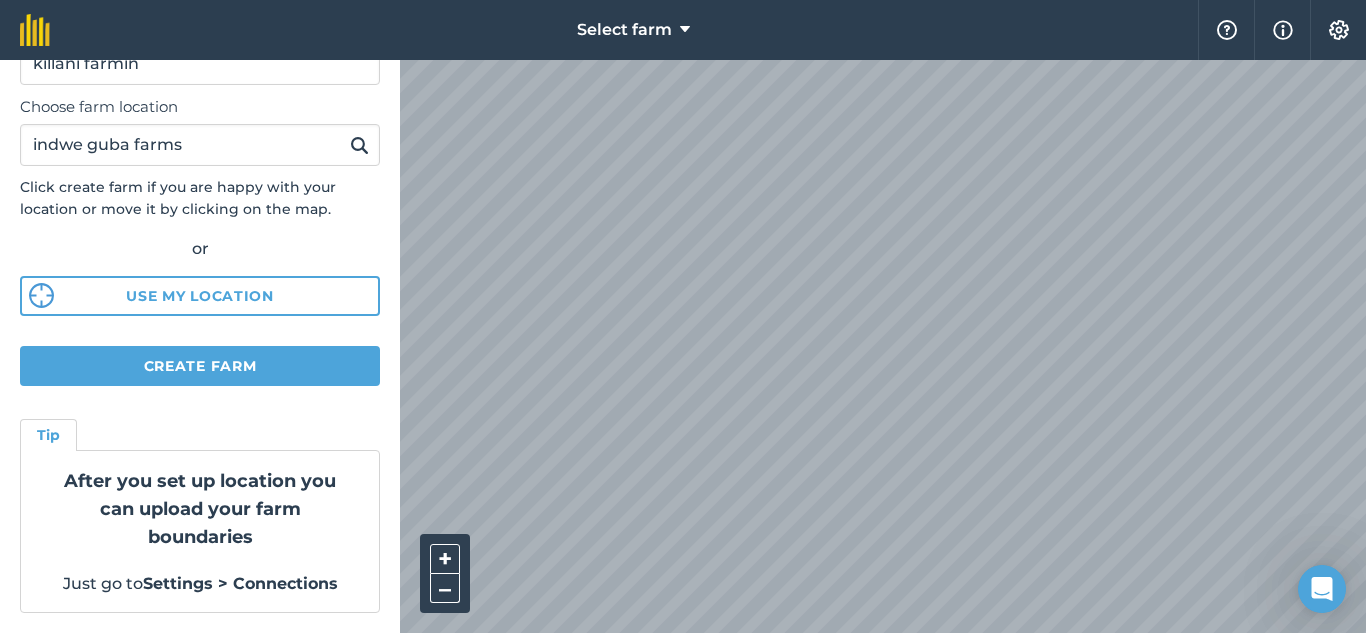 click on "Select farm Help Info Settings Create farm Once you have set up your farm location you will be able to start mapping your farm and recording work Farm name killani farmin Choose farm location indwe guba farms Click create farm if you are happy with your location or move it by clicking on the map. or   Use my location Create farm Tip After you set up location you can upload your farm boundaries Just go to  Settings > Connections + – Satellite (Azure)" at bounding box center [683, 316] 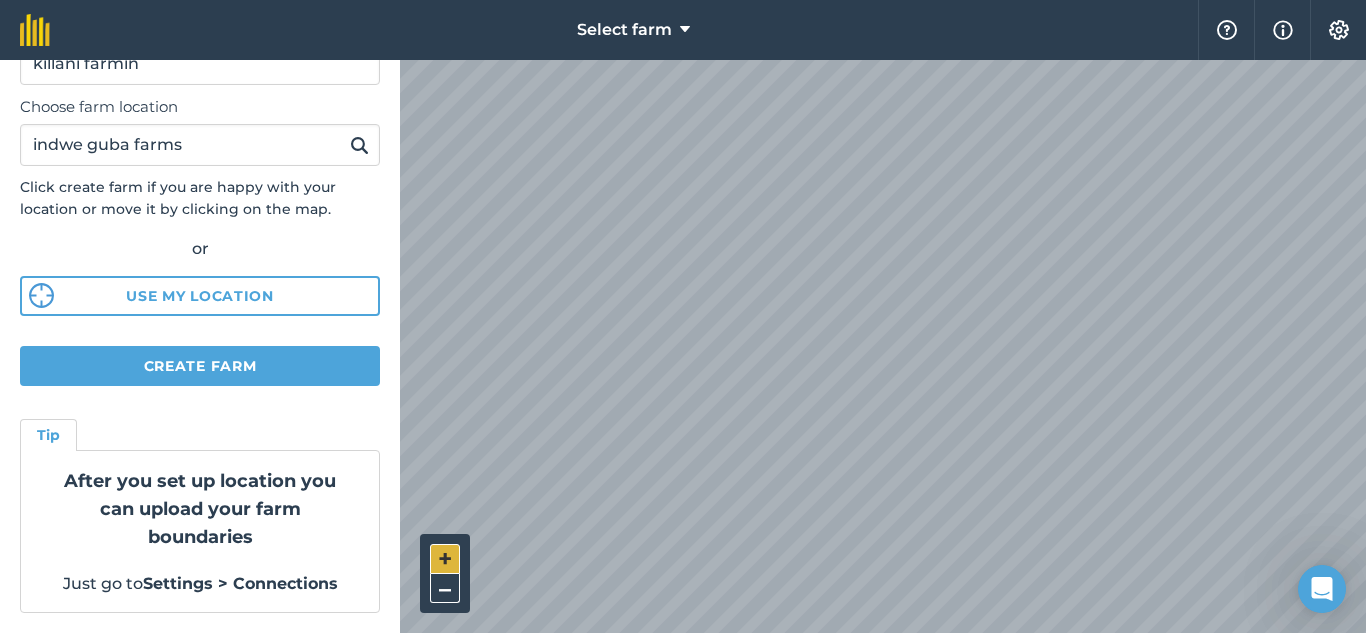 click on "+" at bounding box center [445, 559] 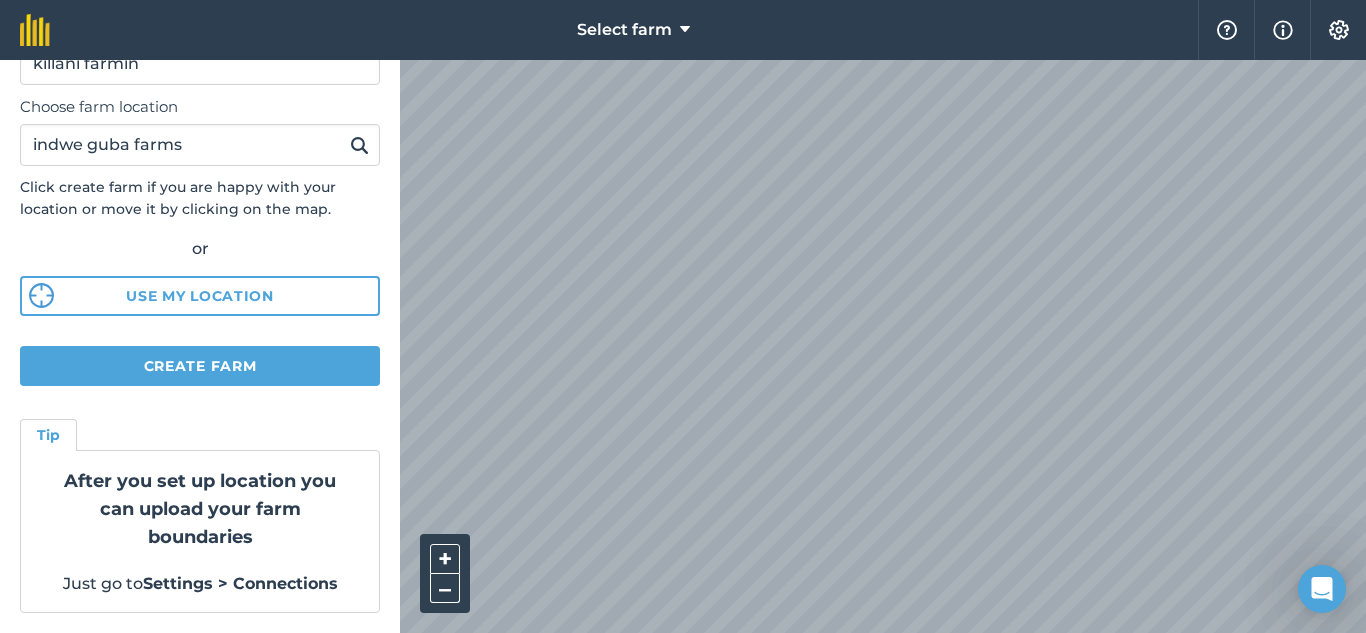 click at bounding box center (359, 145) 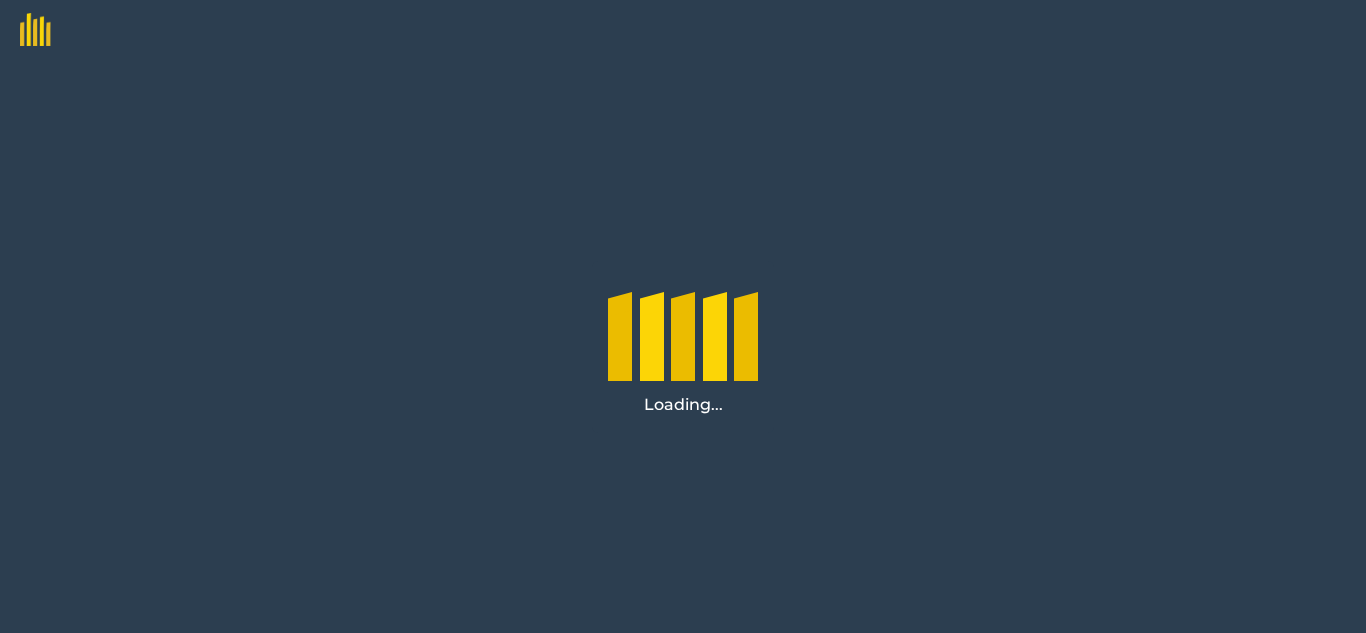 scroll, scrollTop: 0, scrollLeft: 0, axis: both 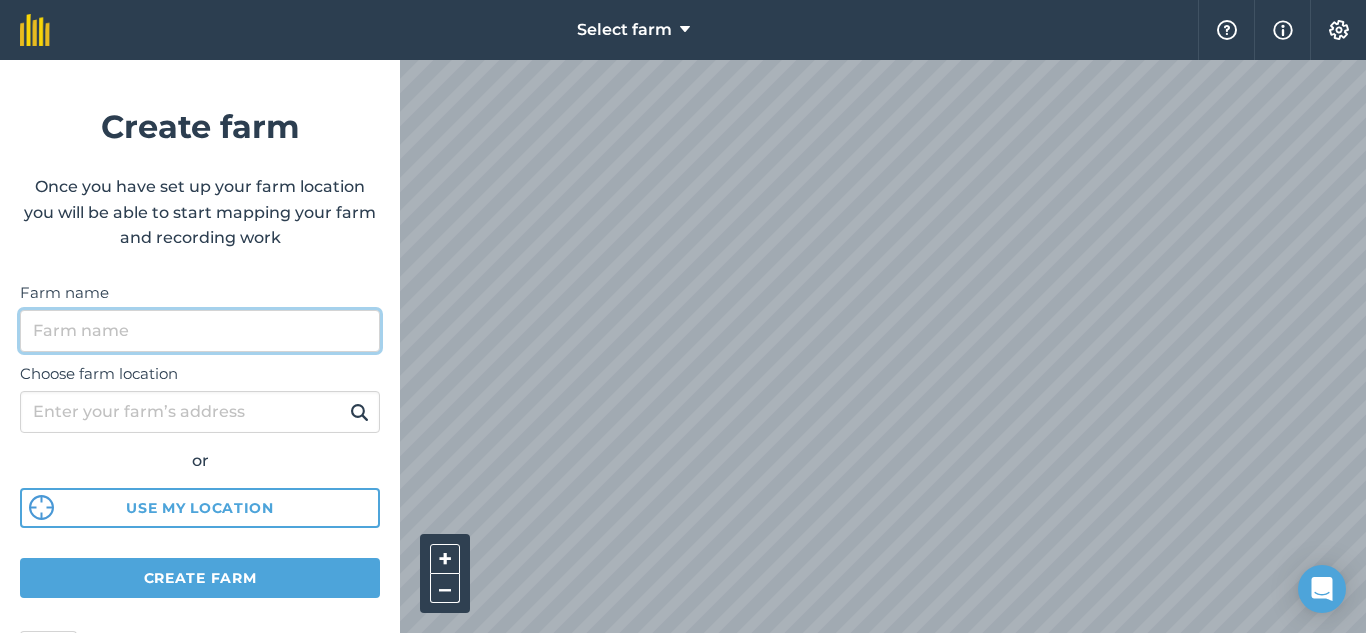 click on "Farm name" at bounding box center [200, 331] 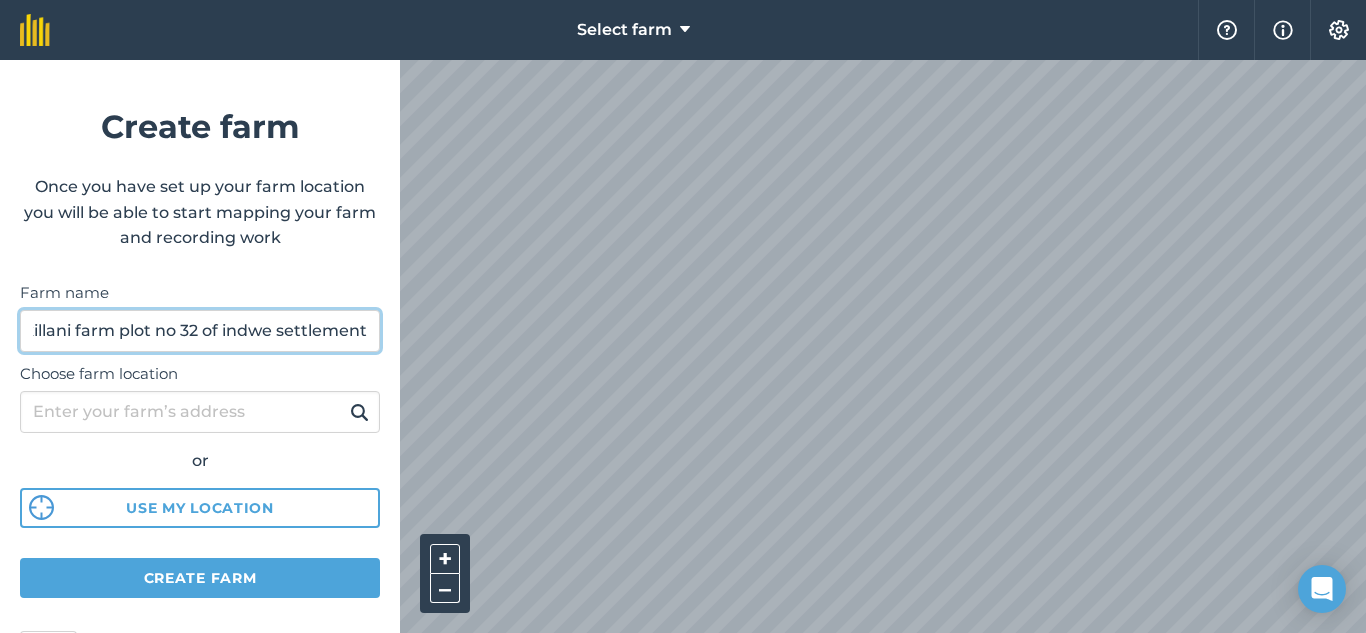 scroll, scrollTop: 0, scrollLeft: 24, axis: horizontal 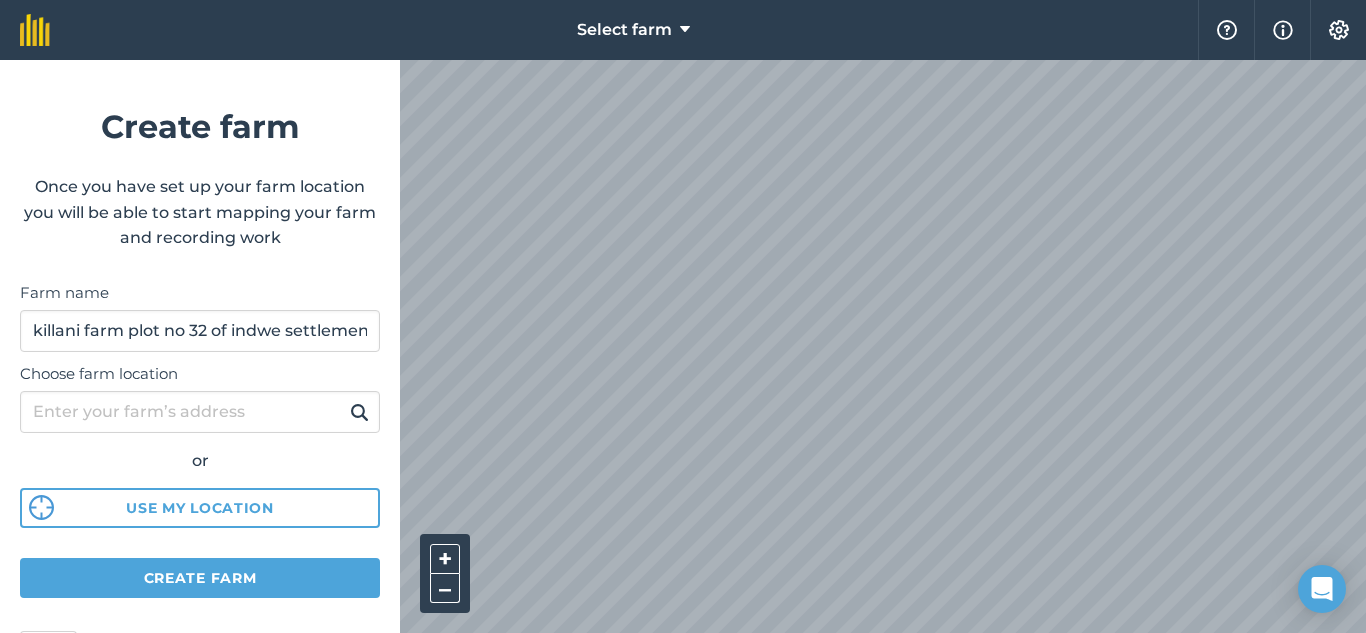 click at bounding box center (359, 412) 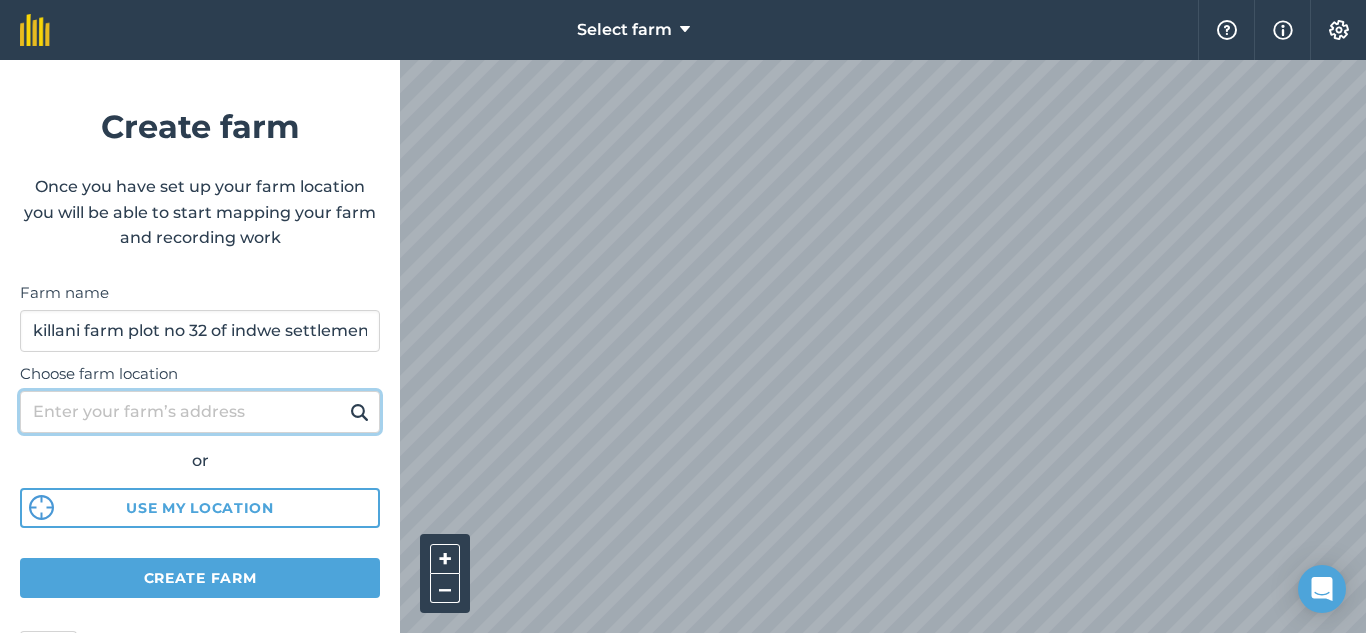 click on "Choose farm location" at bounding box center [200, 412] 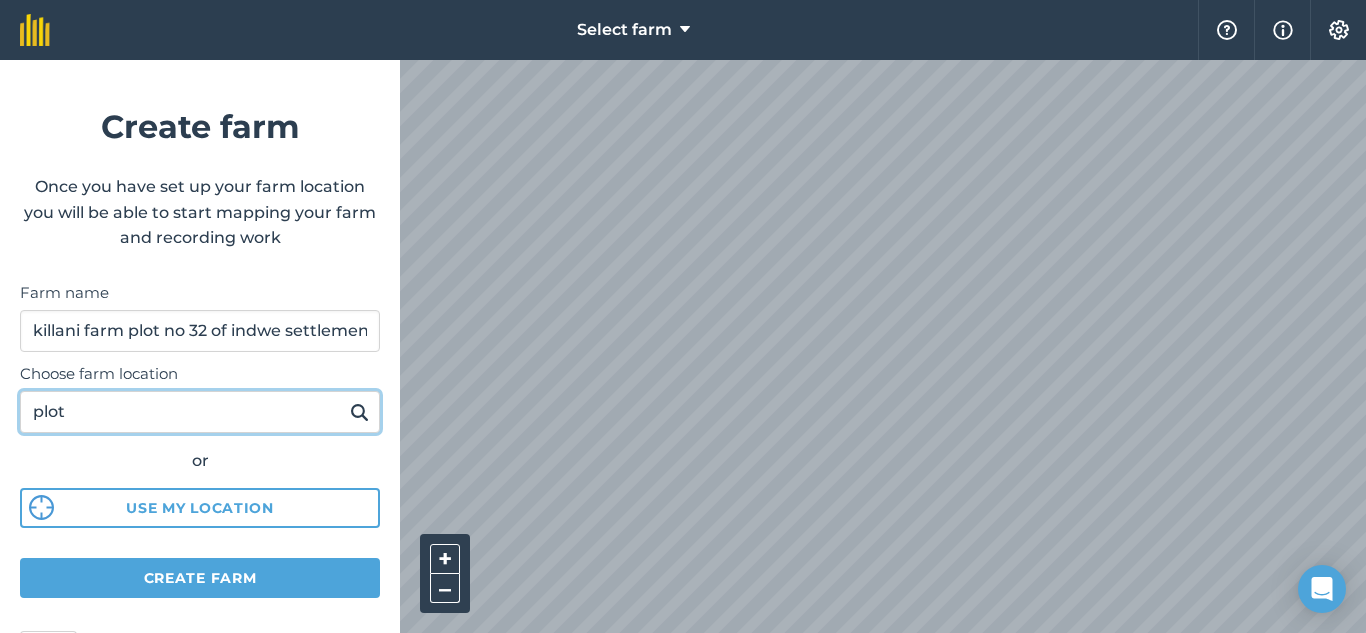 click on "plot" at bounding box center [200, 412] 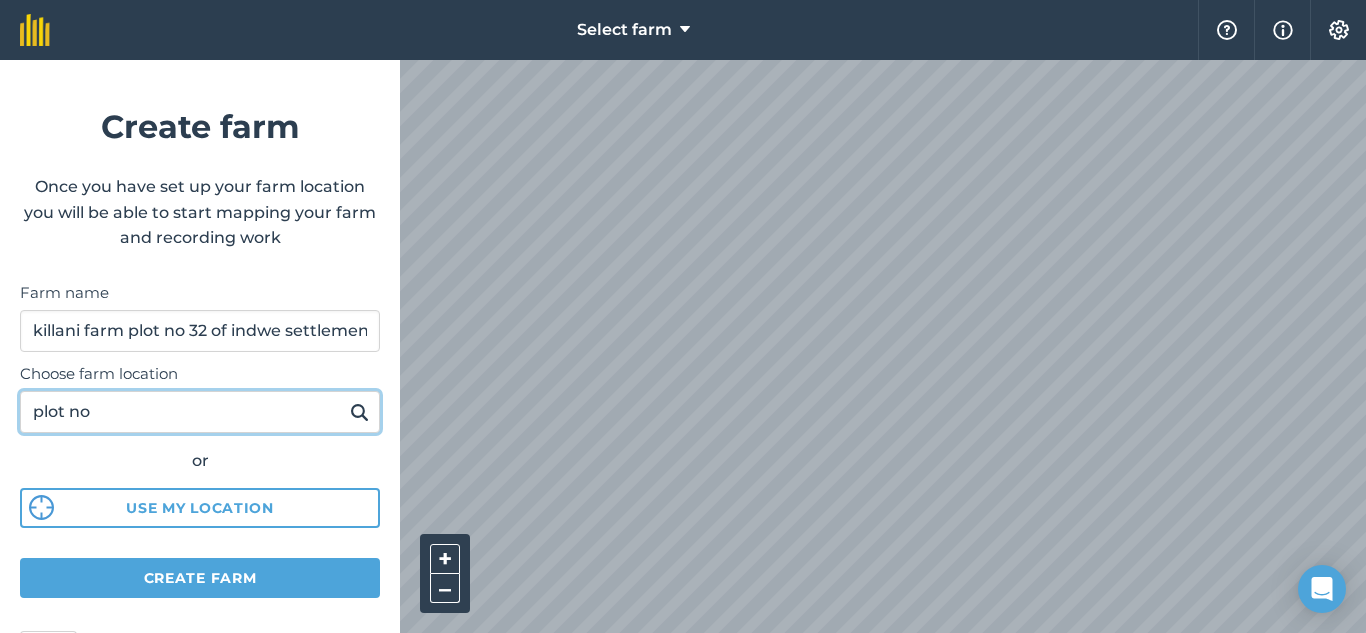 click on "plot no" at bounding box center [200, 412] 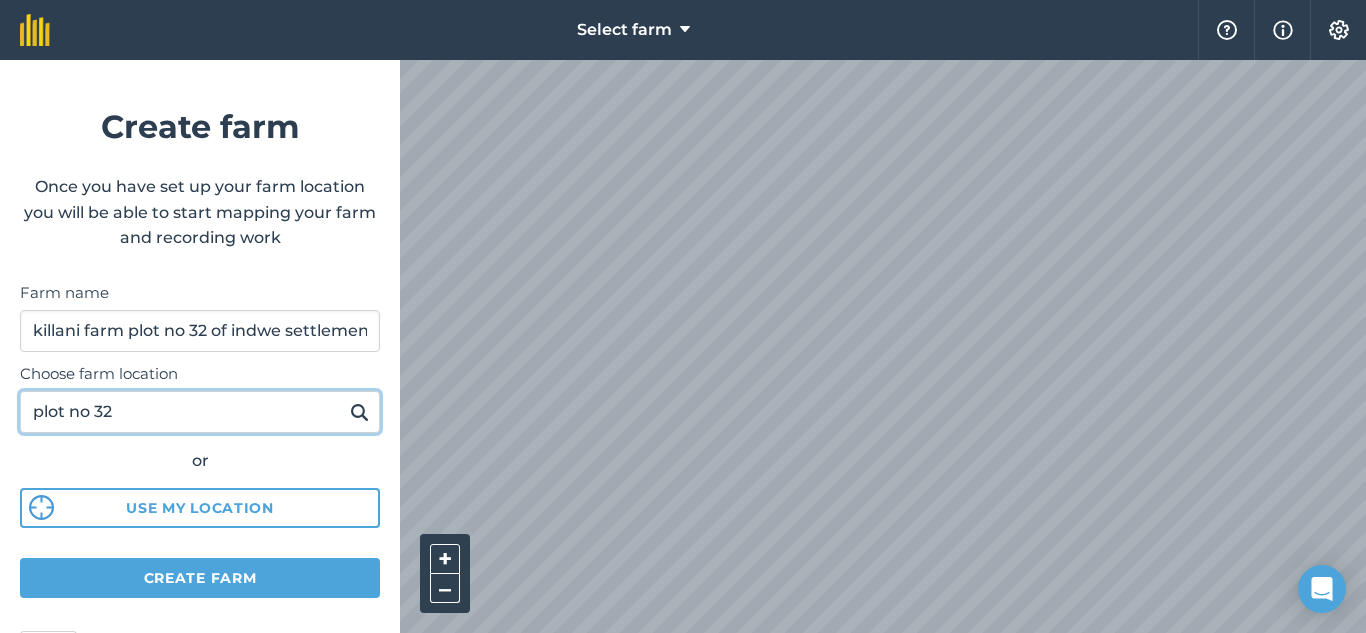 click on "plot no 32" at bounding box center [200, 412] 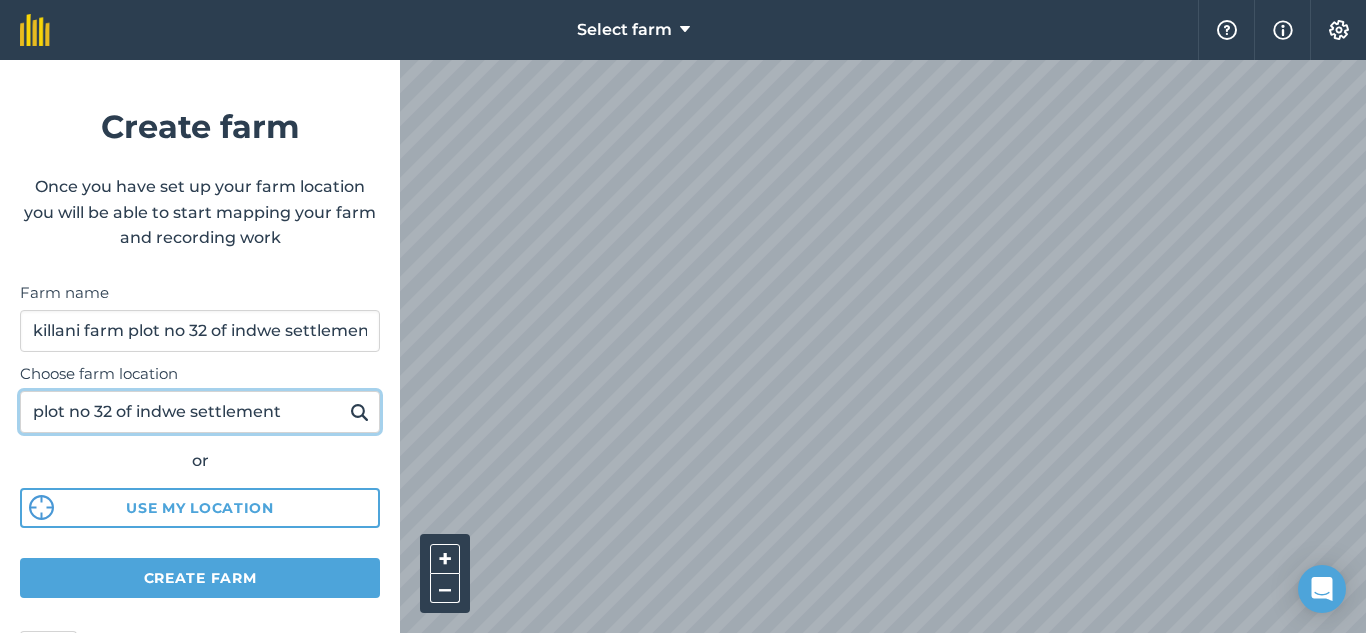 type on "plot no 32 of indwe settlement" 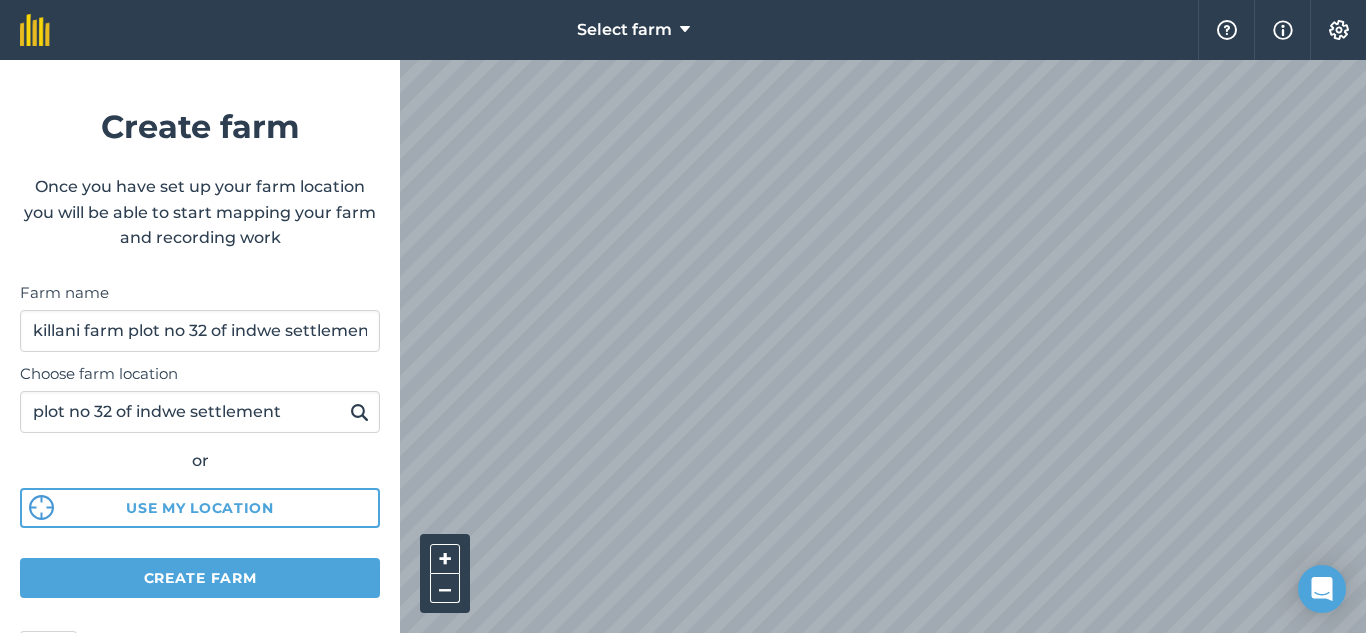 click at bounding box center [359, 412] 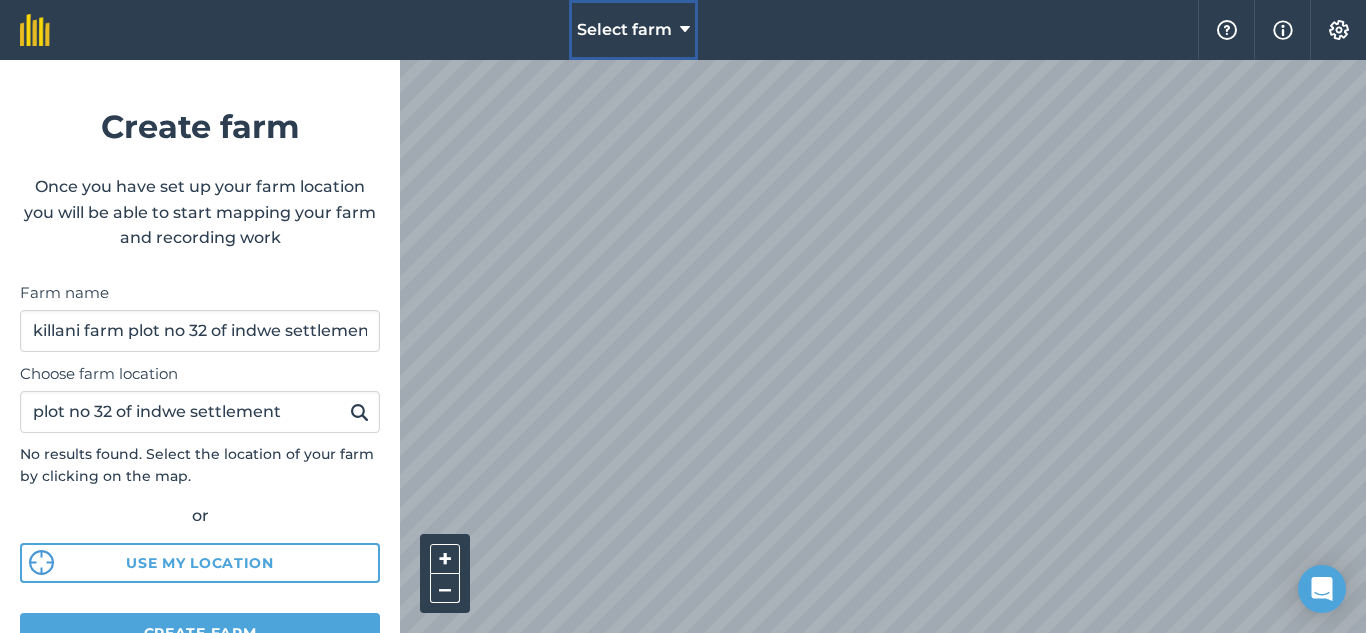 click at bounding box center [685, 30] 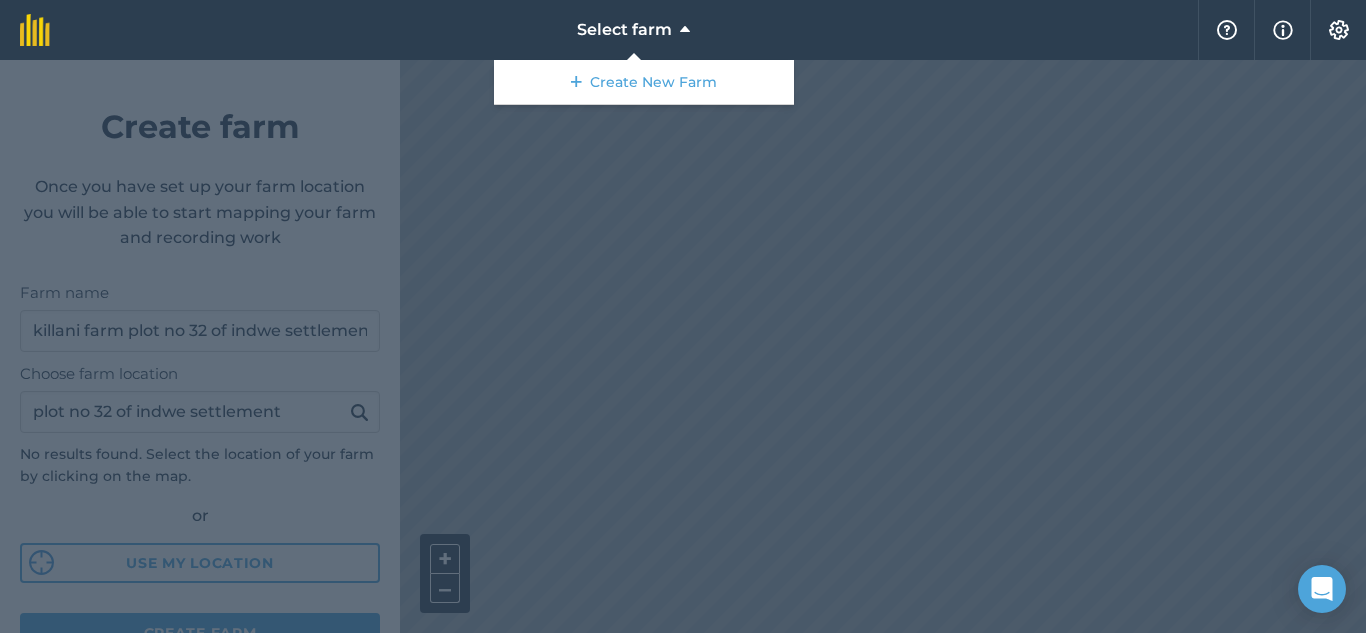 click at bounding box center (683, 346) 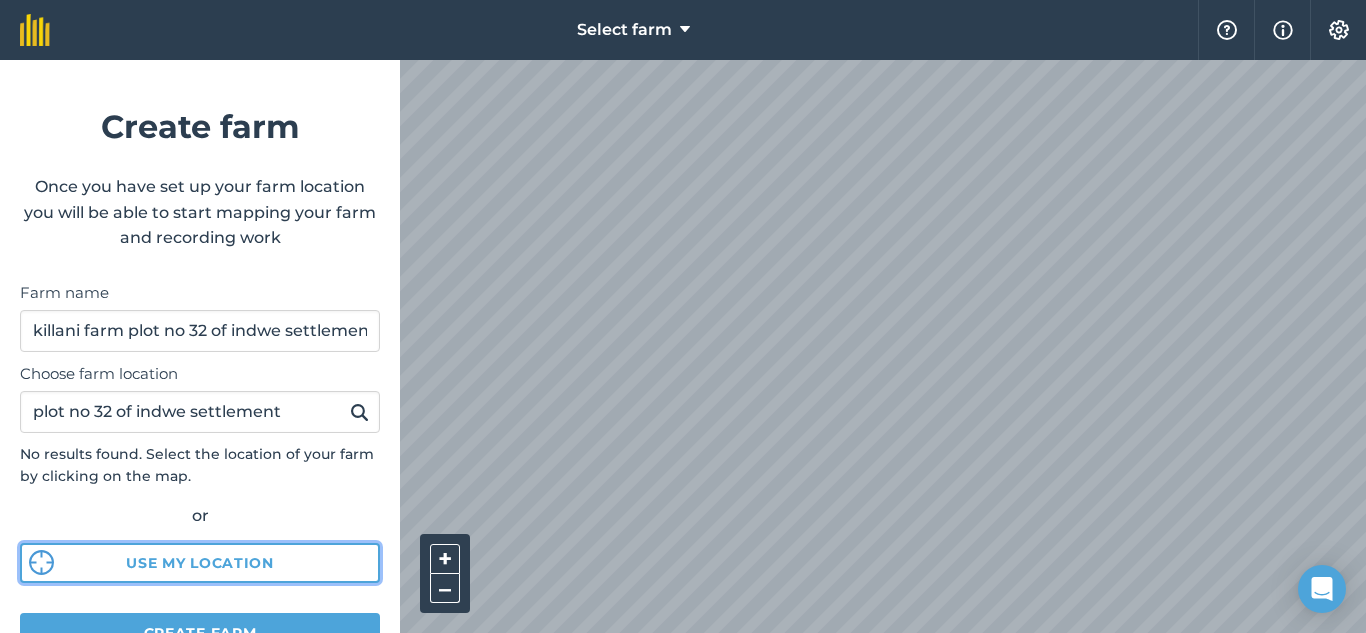 click on "Use my location" at bounding box center (200, 563) 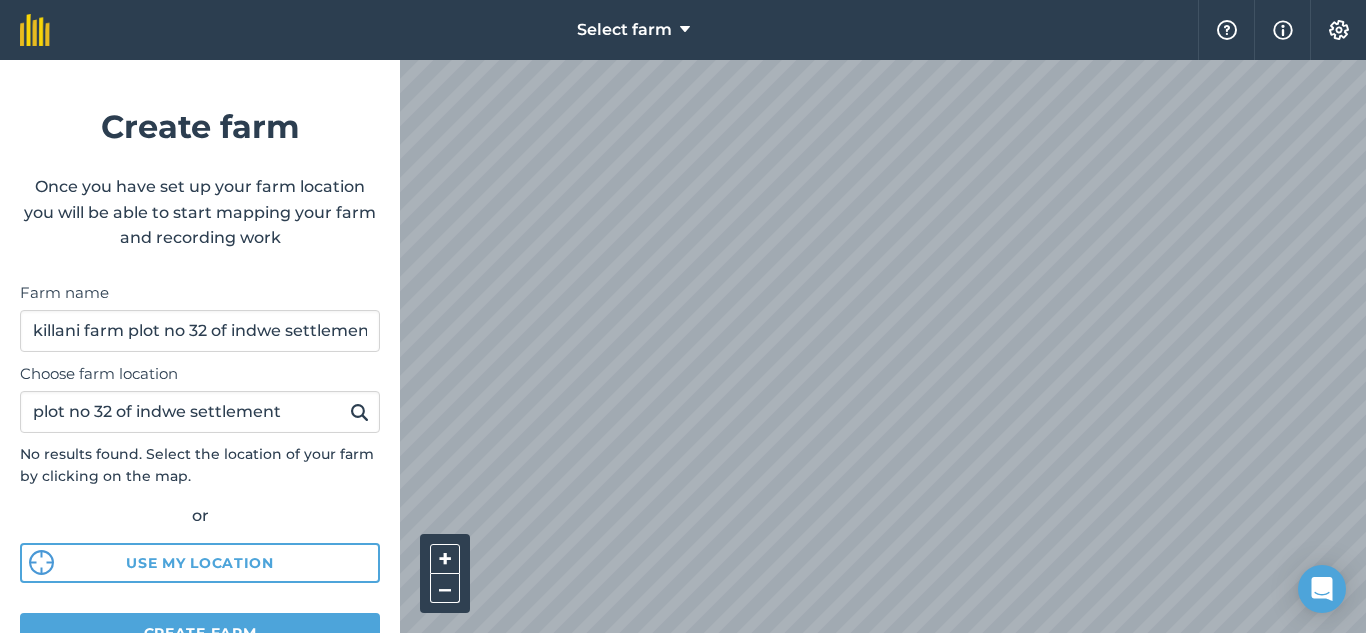 drag, startPoint x: 294, startPoint y: 605, endPoint x: 265, endPoint y: 619, distance: 32.202484 